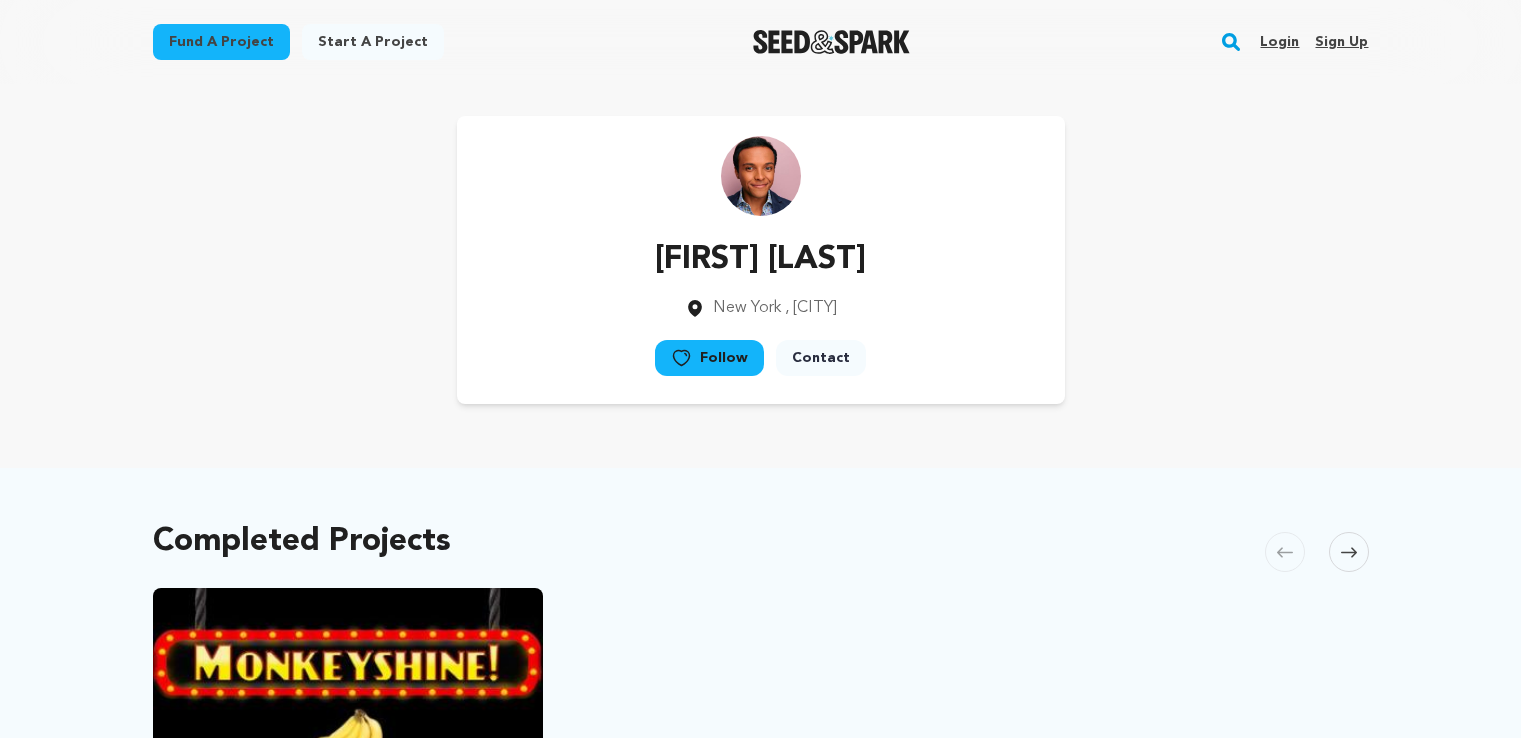 scroll, scrollTop: 0, scrollLeft: 0, axis: both 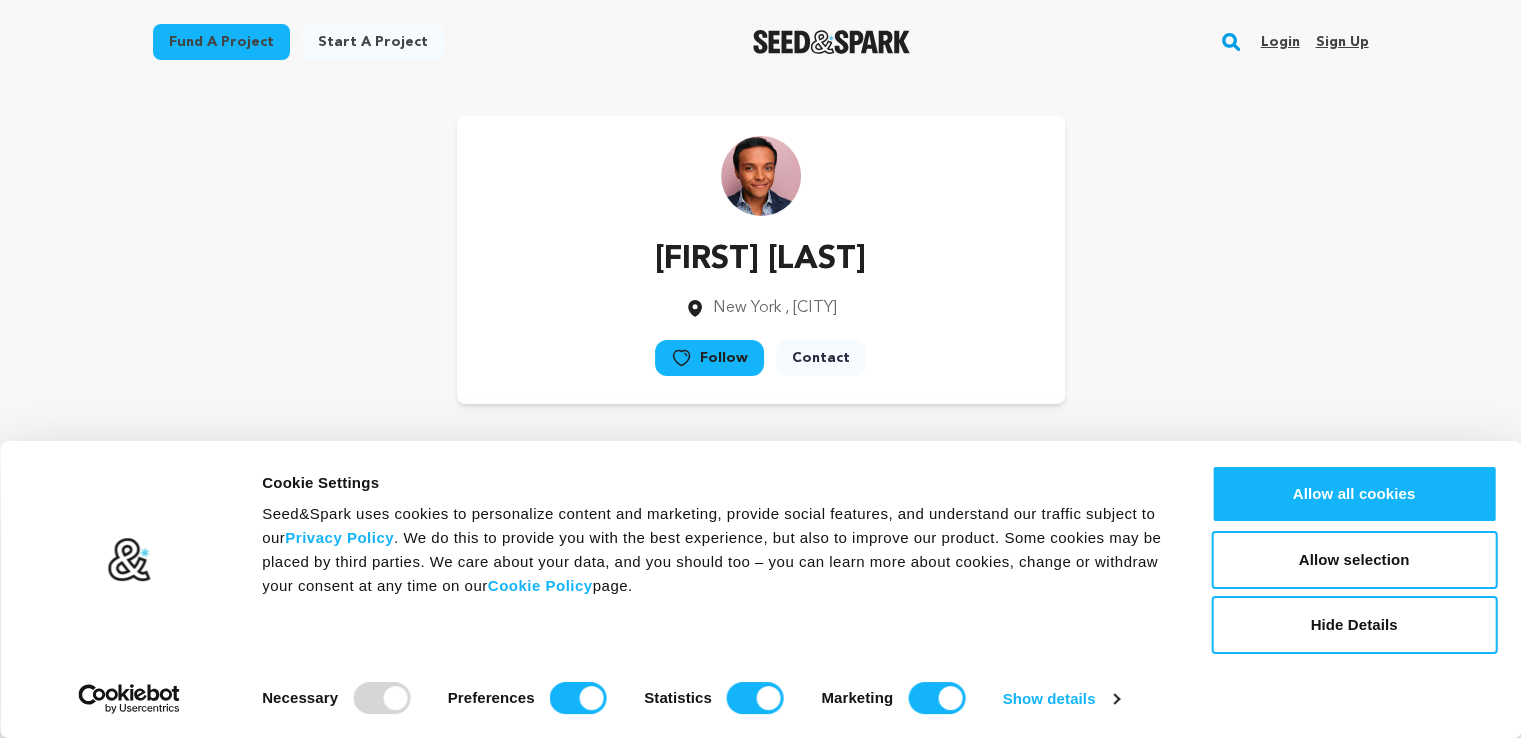 click on "Login" at bounding box center [1279, 42] 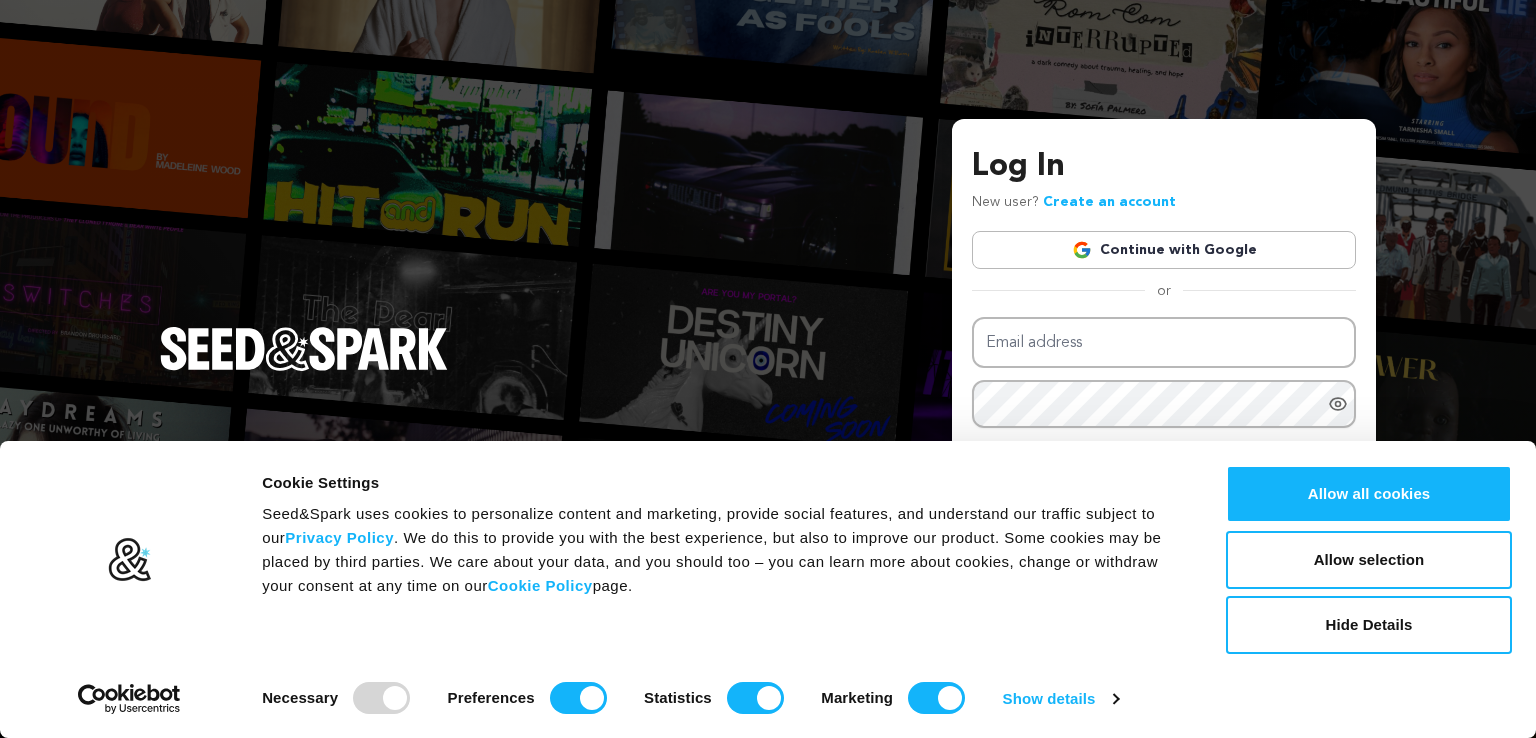 scroll, scrollTop: 0, scrollLeft: 0, axis: both 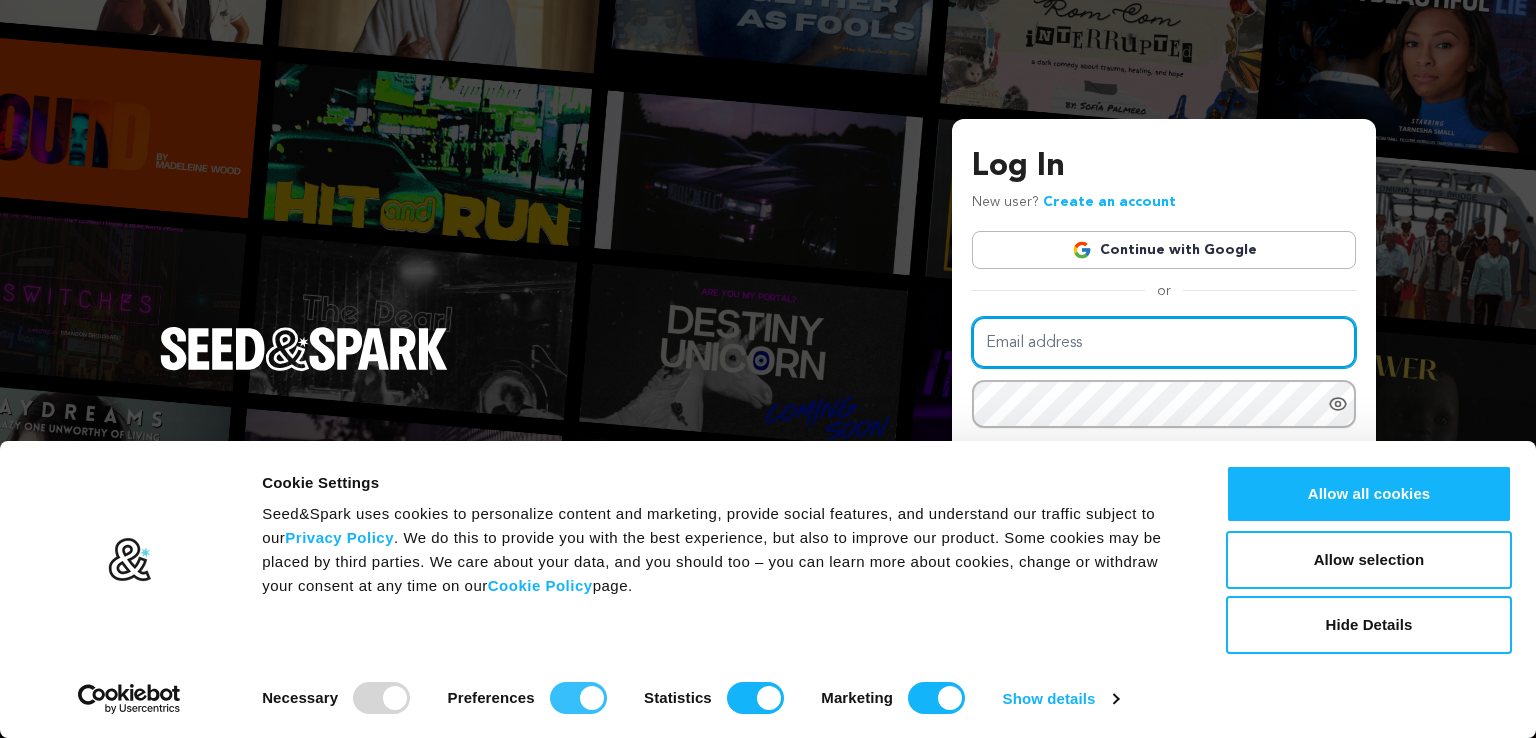 type on "monkeyshine2024@gmail.com" 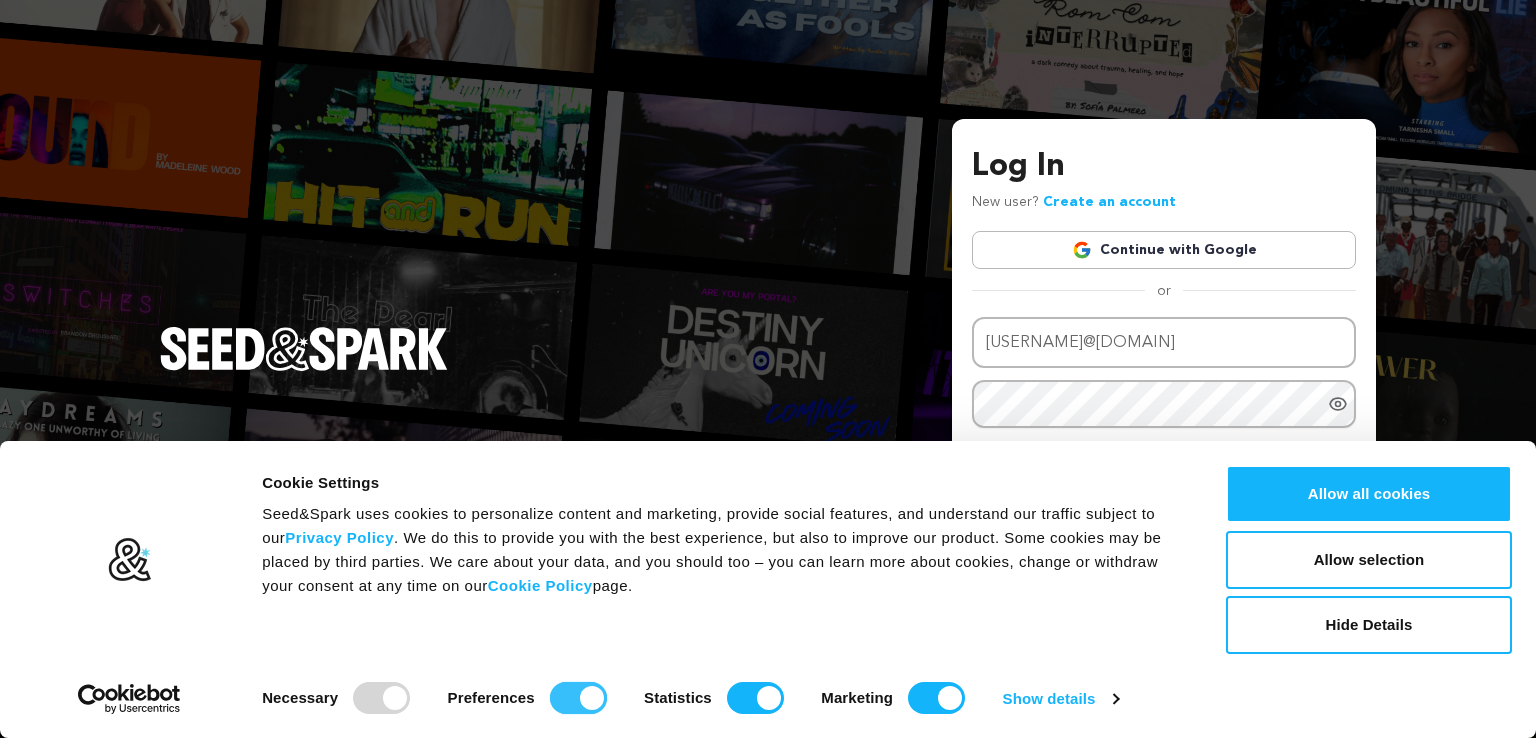 click on "Preferences" at bounding box center (578, 698) 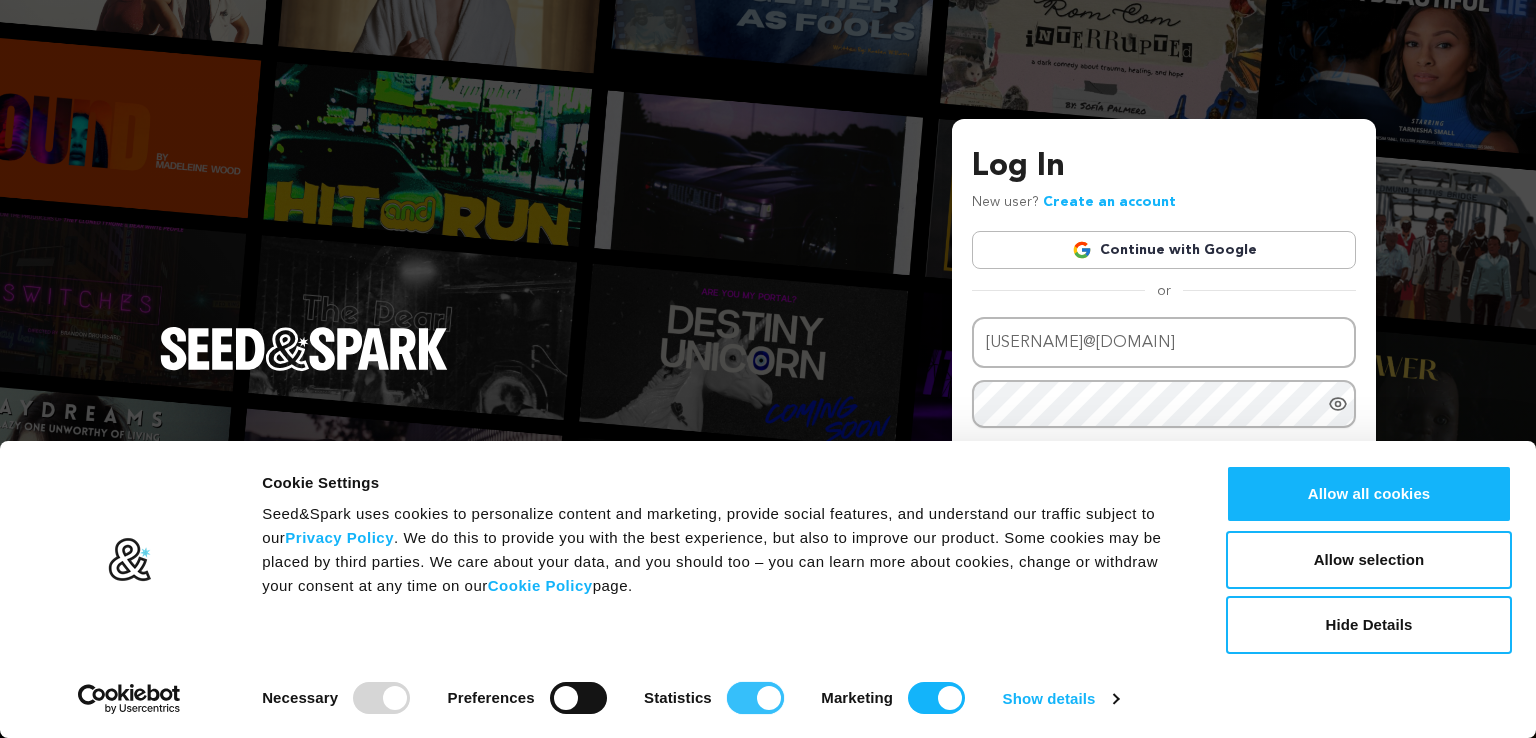 click on "Statistics" at bounding box center [755, 698] 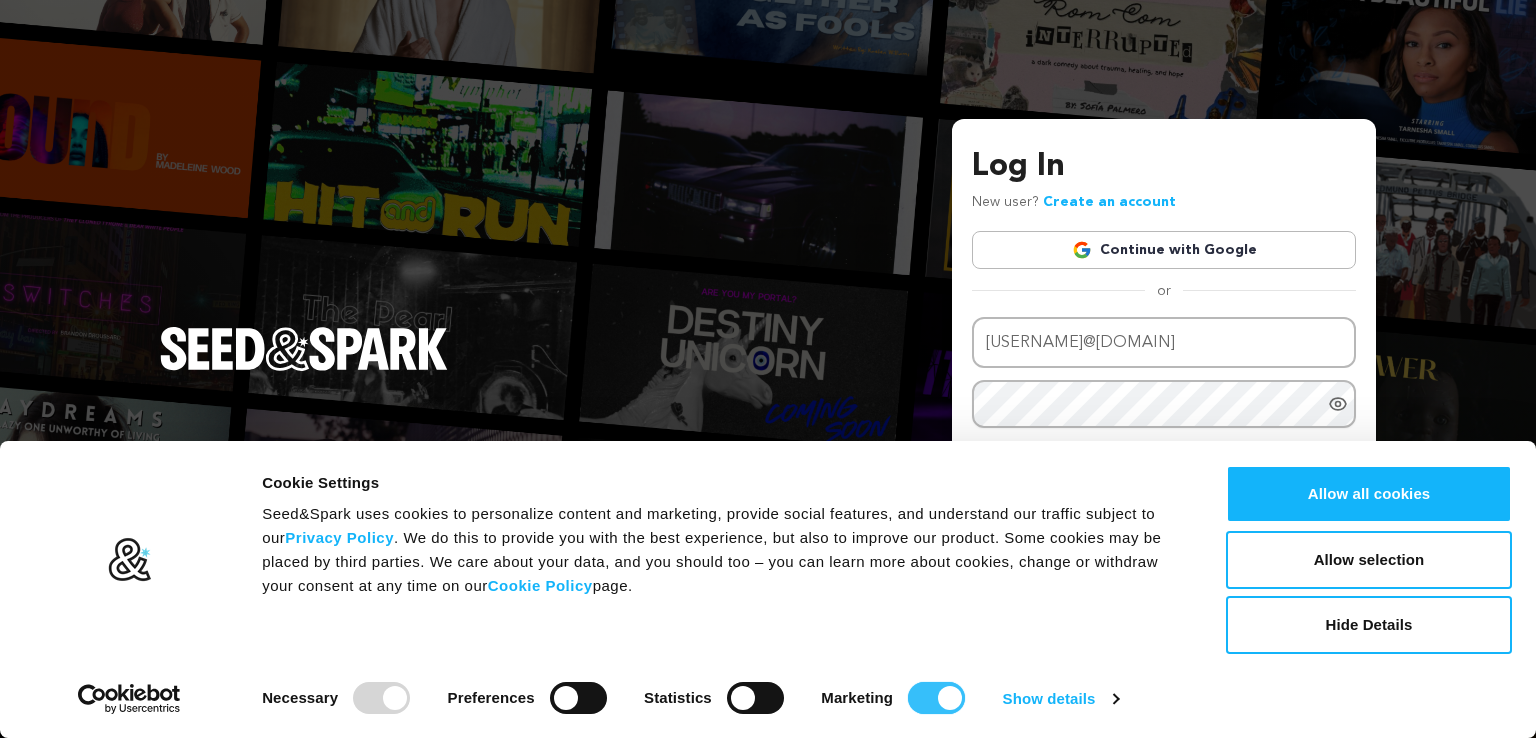 click on "Marketing" at bounding box center [936, 698] 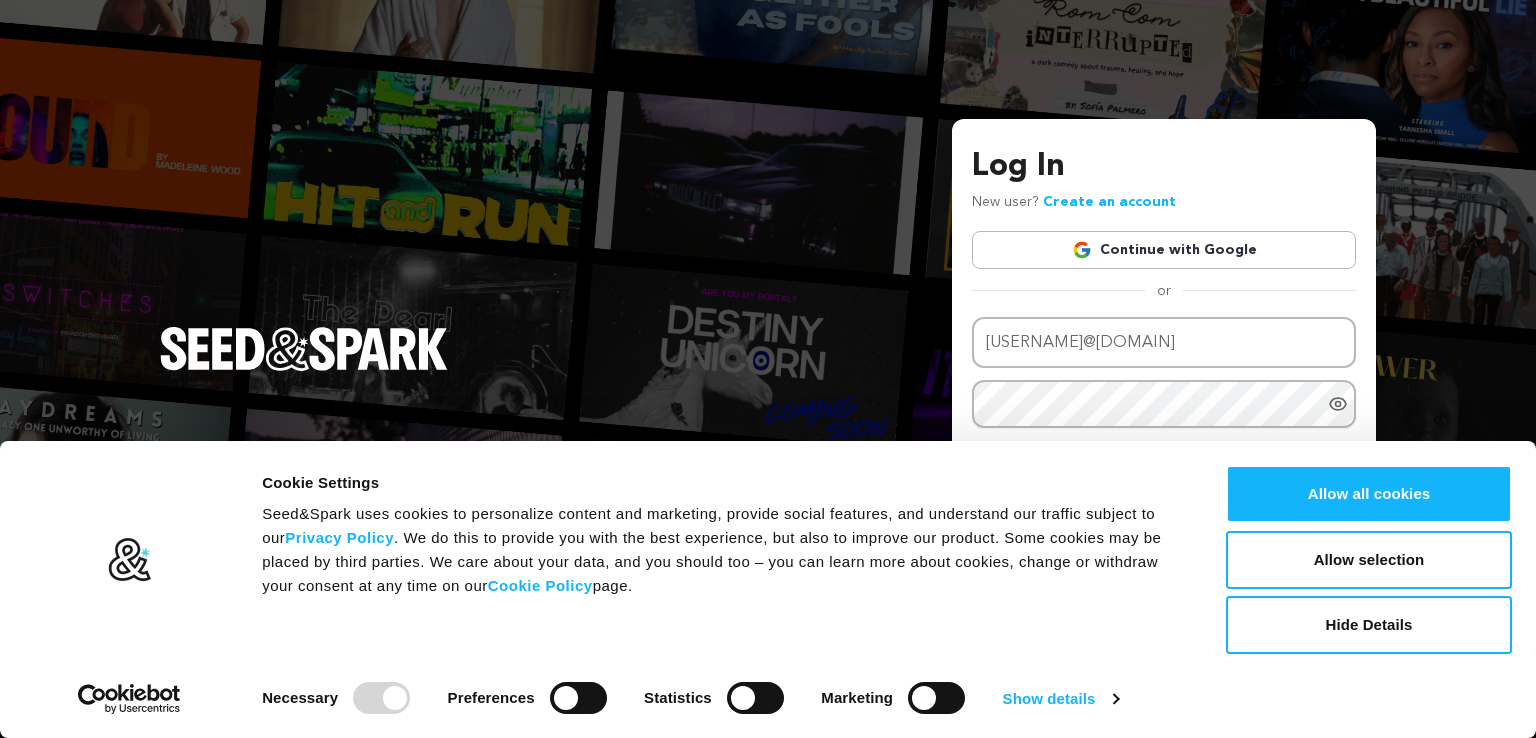 click at bounding box center (381, 698) 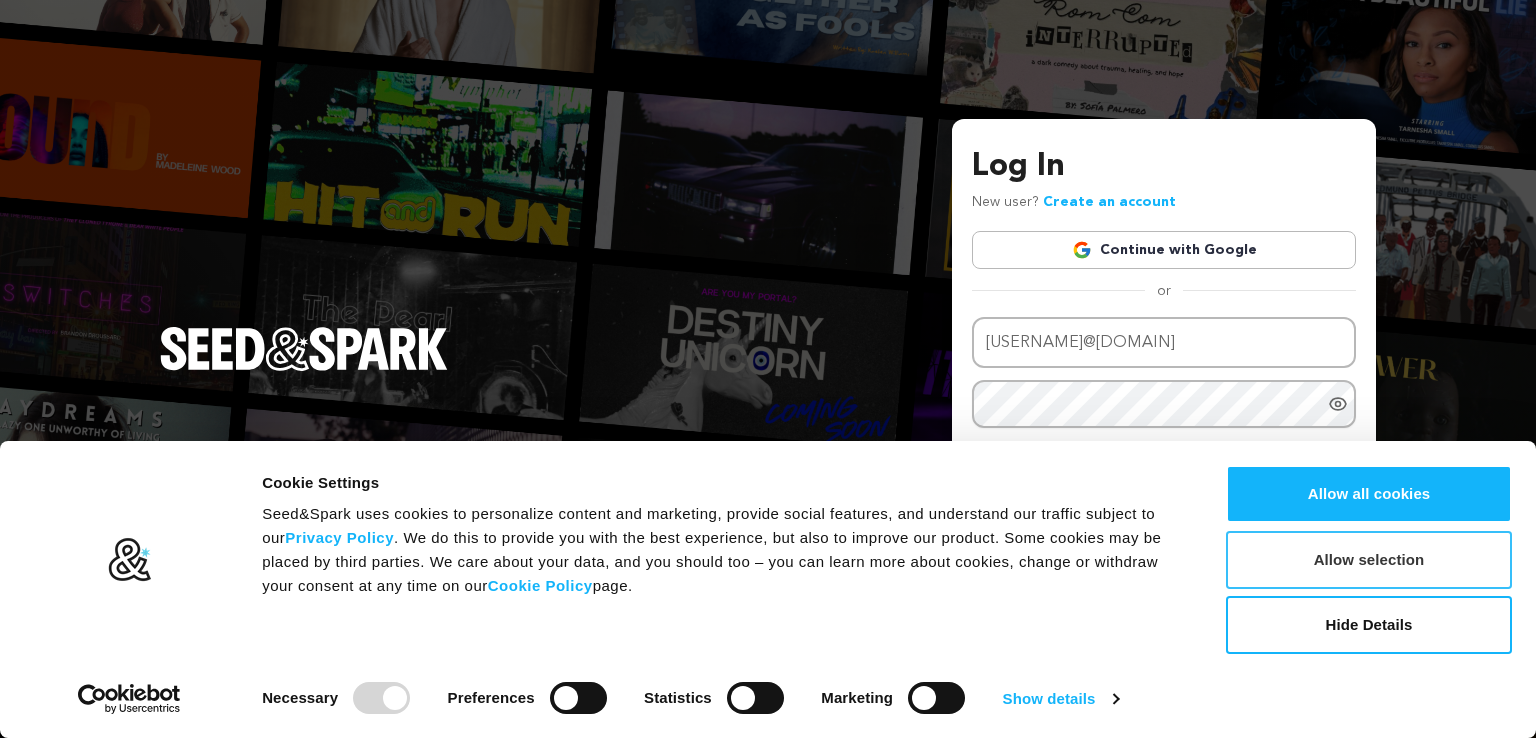 click on "Allow selection" at bounding box center (1369, 560) 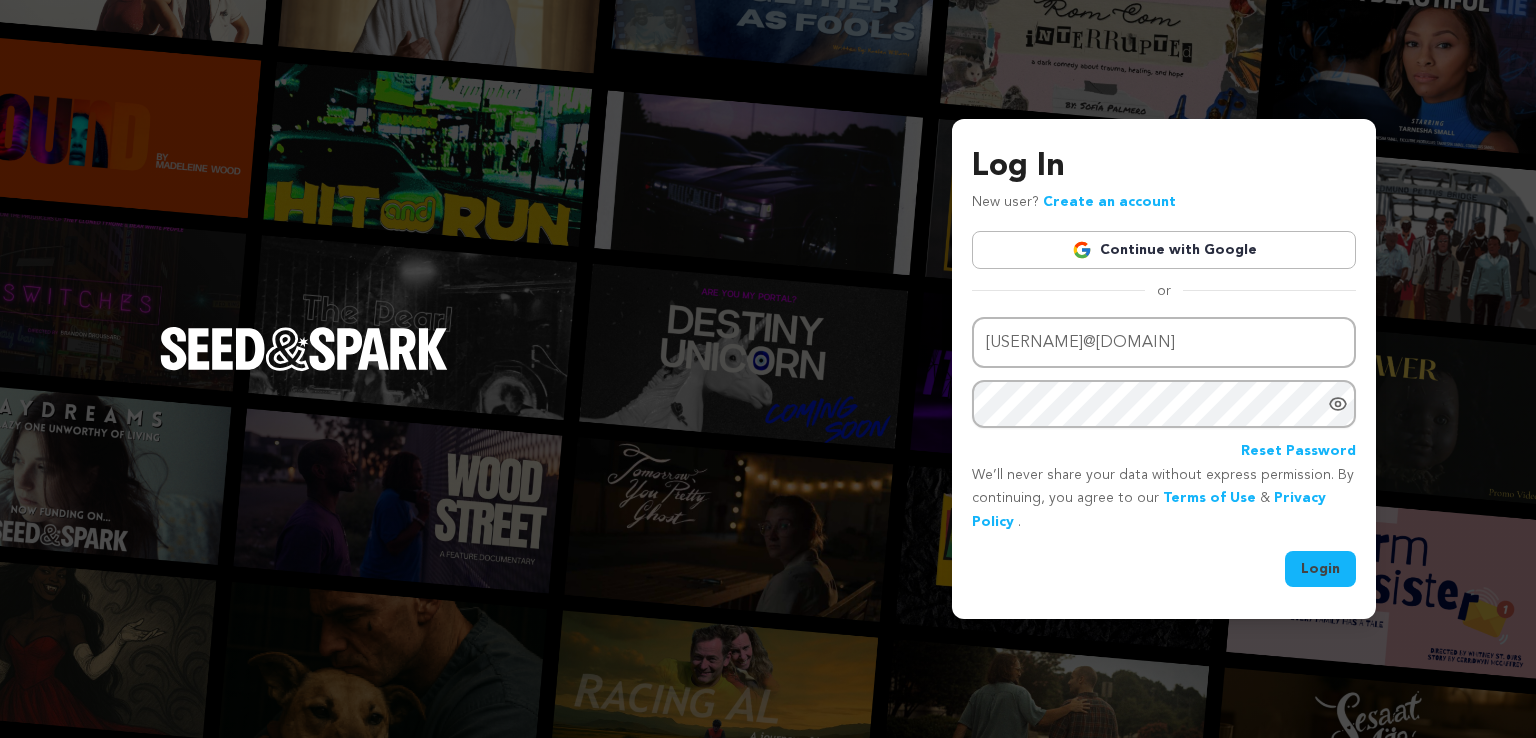 click on "Login" at bounding box center [1320, 569] 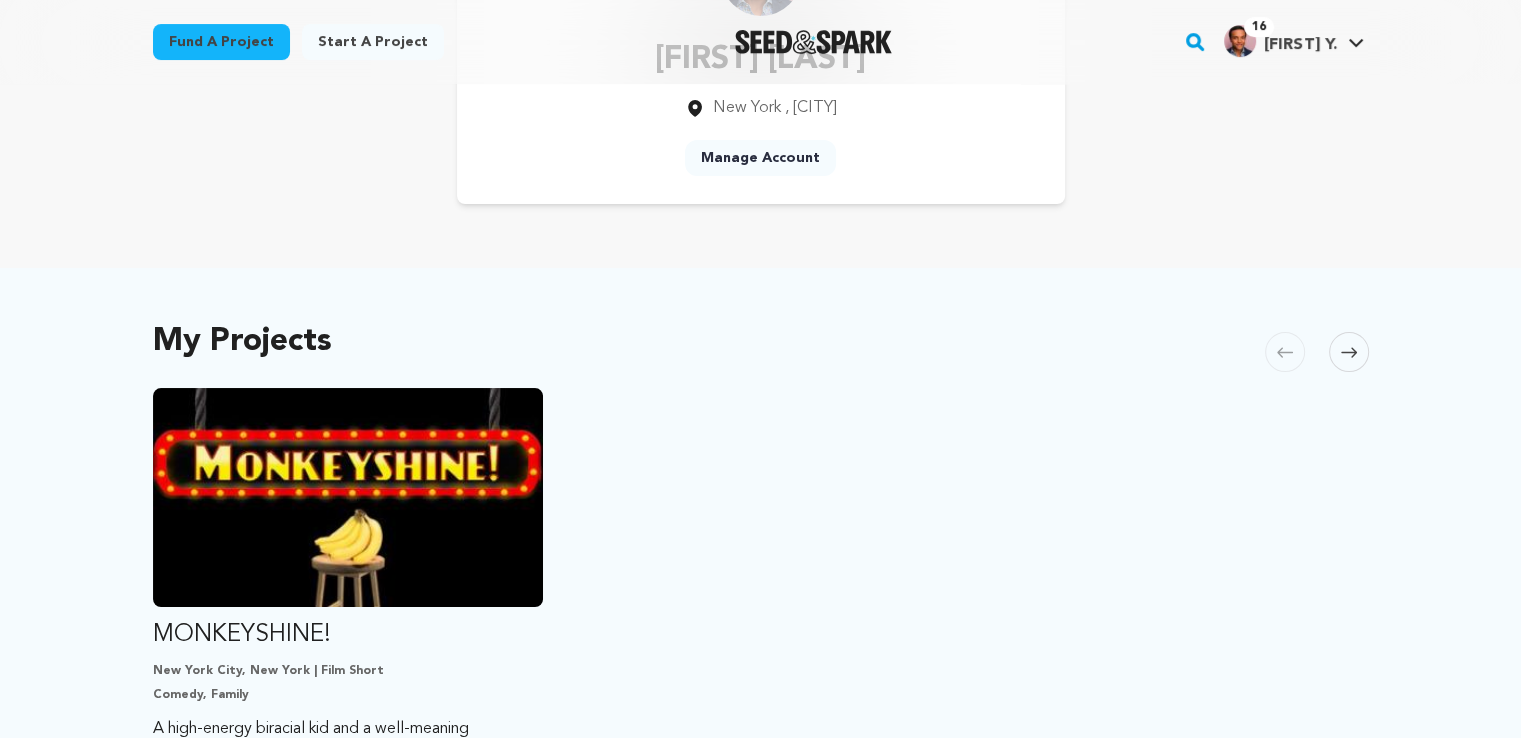 scroll, scrollTop: 0, scrollLeft: 0, axis: both 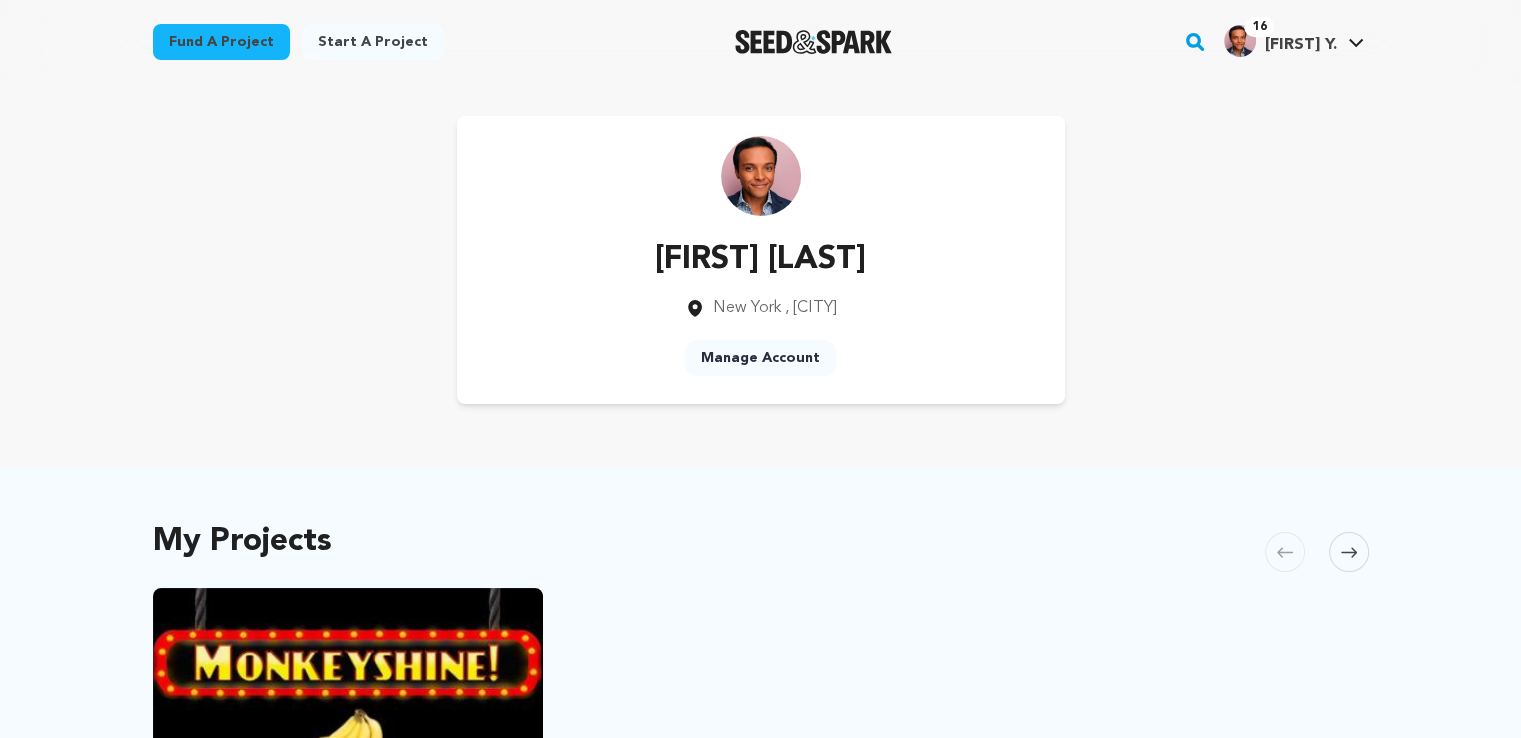 click on "Fund a project" at bounding box center (221, 42) 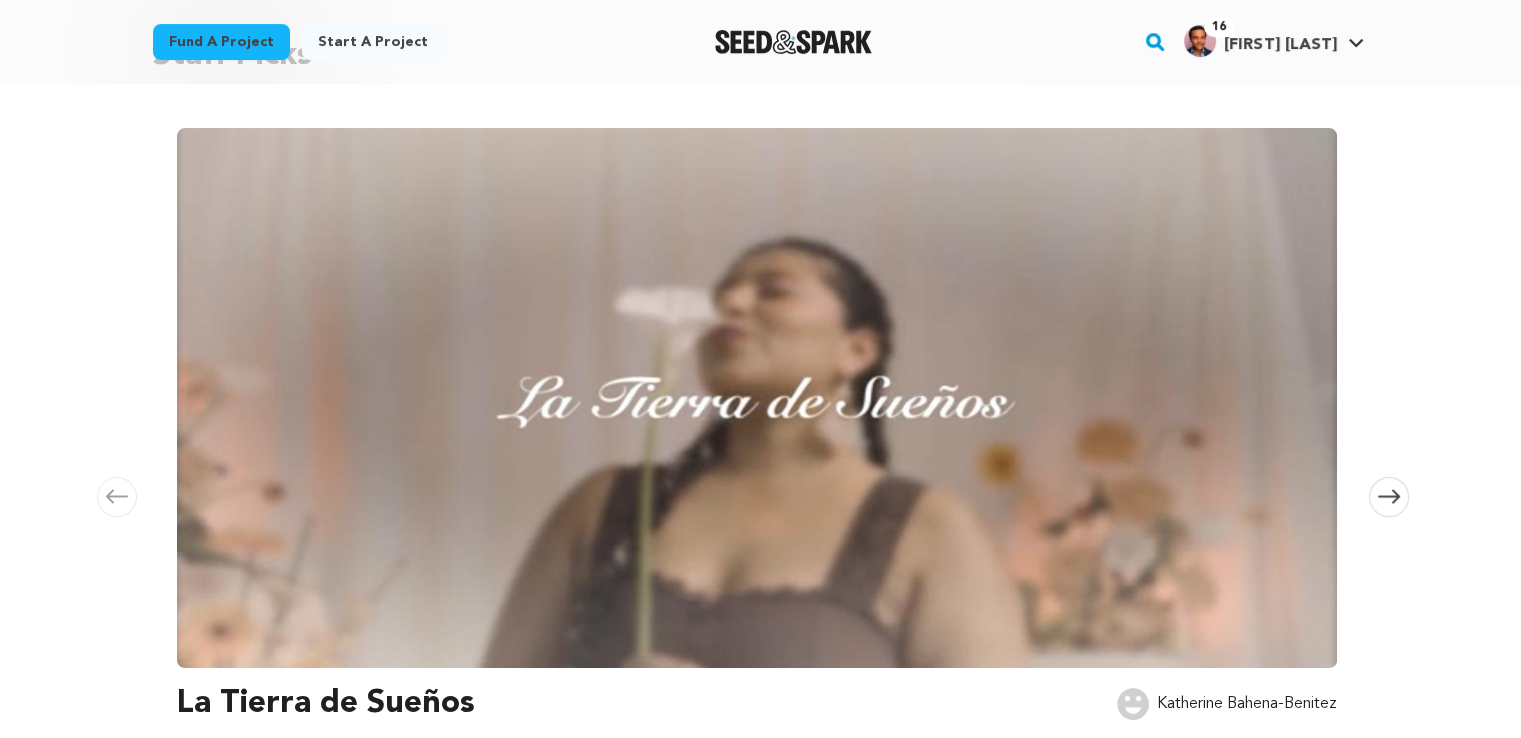 scroll, scrollTop: 0, scrollLeft: 0, axis: both 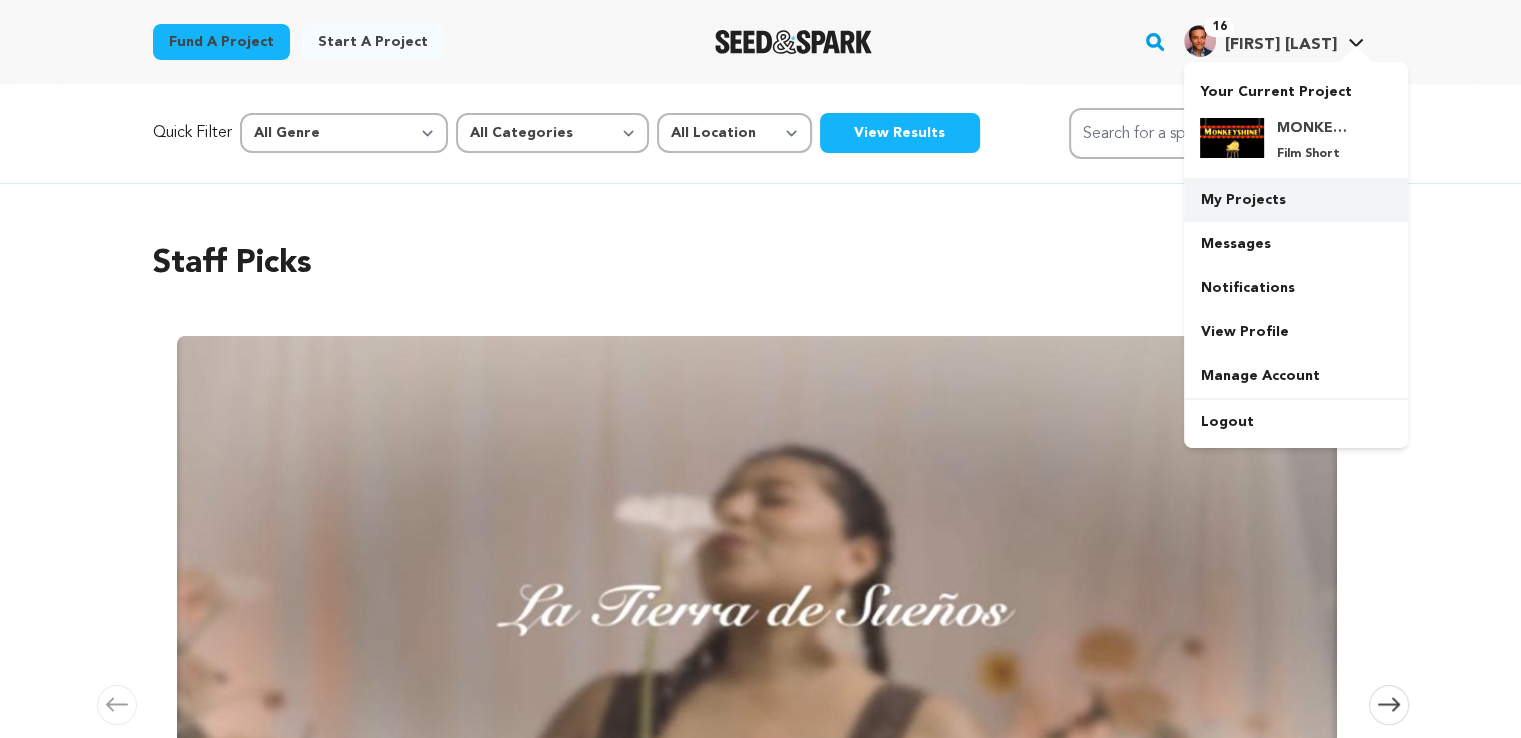 click on "My Projects" at bounding box center (1296, 200) 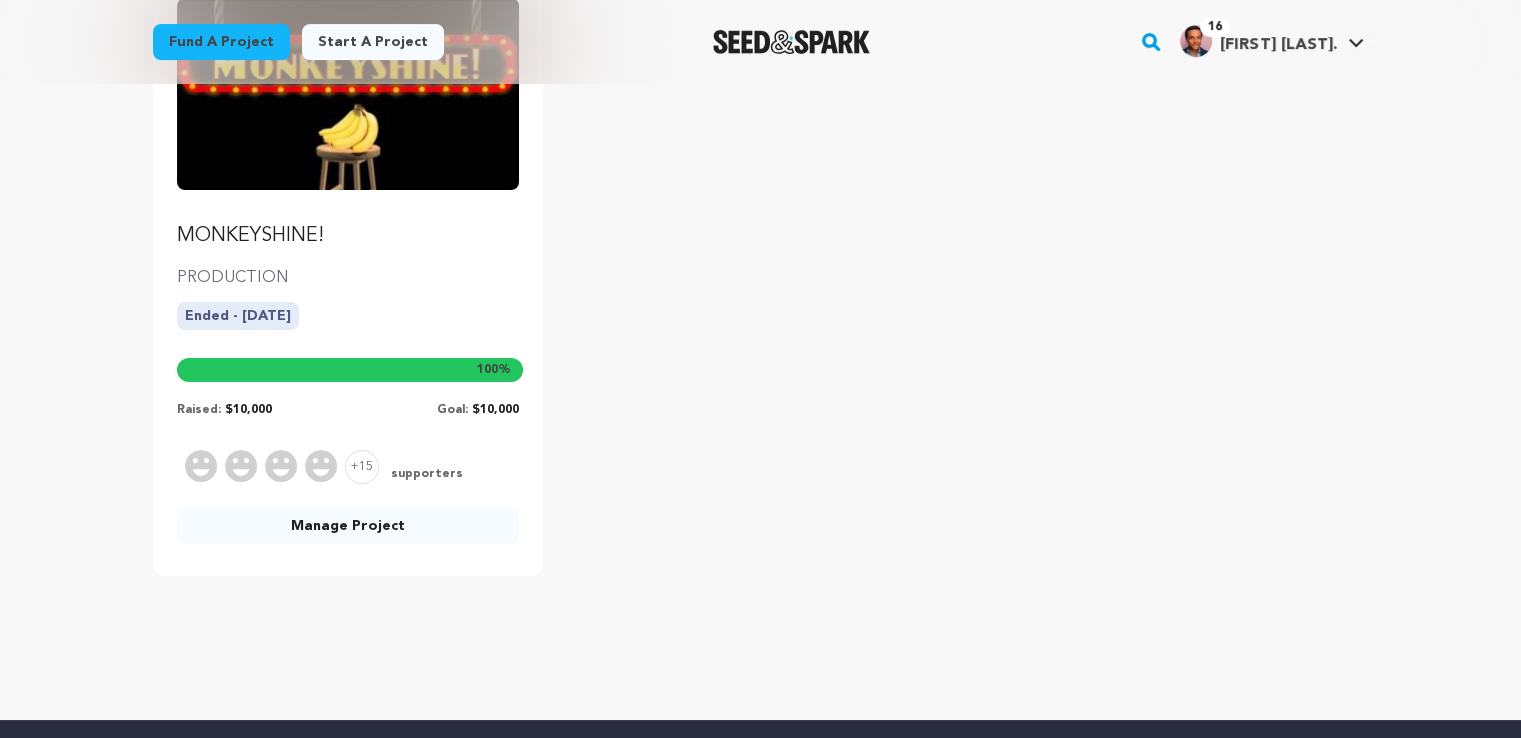 scroll, scrollTop: 0, scrollLeft: 0, axis: both 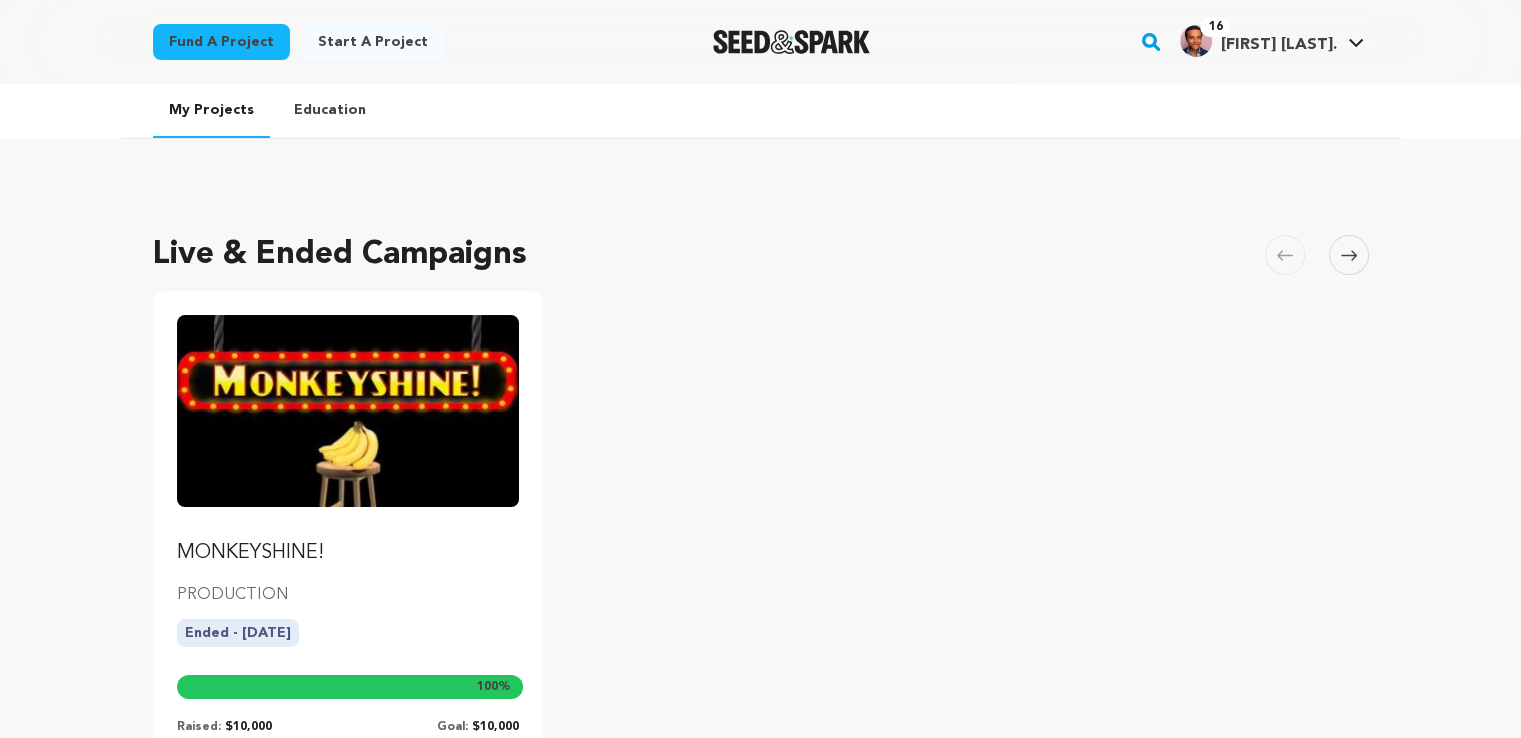 click on "Start a project" at bounding box center [373, 42] 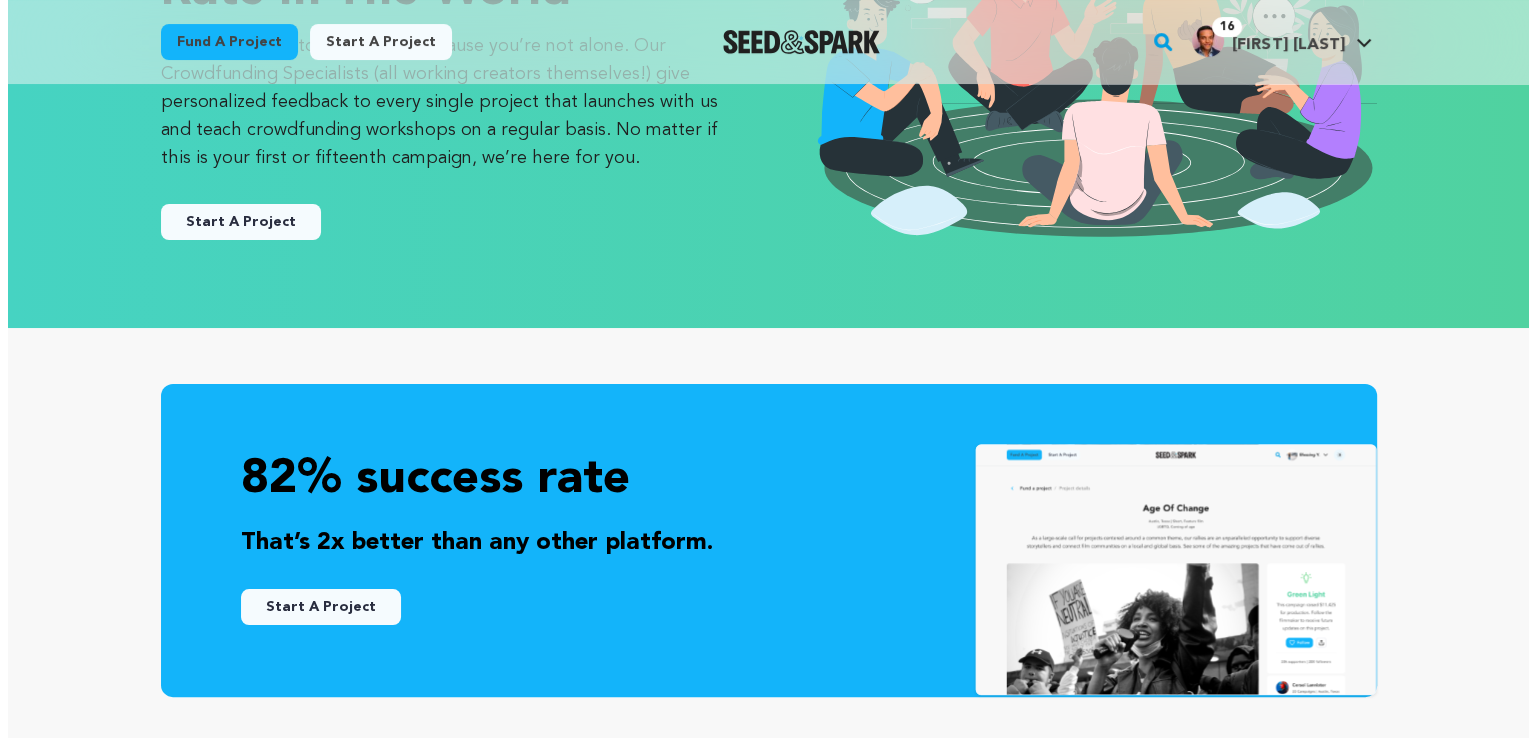 scroll, scrollTop: 300, scrollLeft: 0, axis: vertical 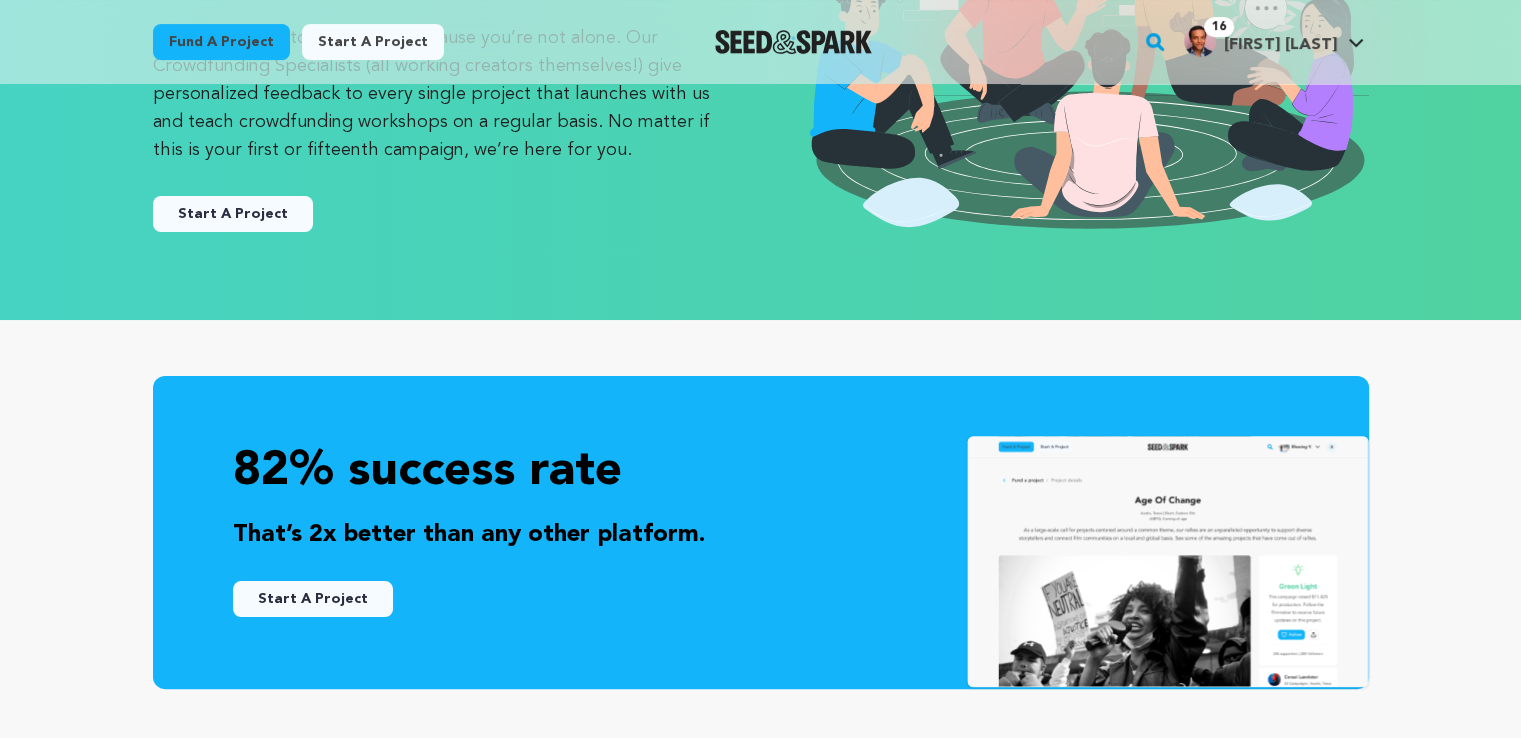 click on "Start A Project" at bounding box center [233, 214] 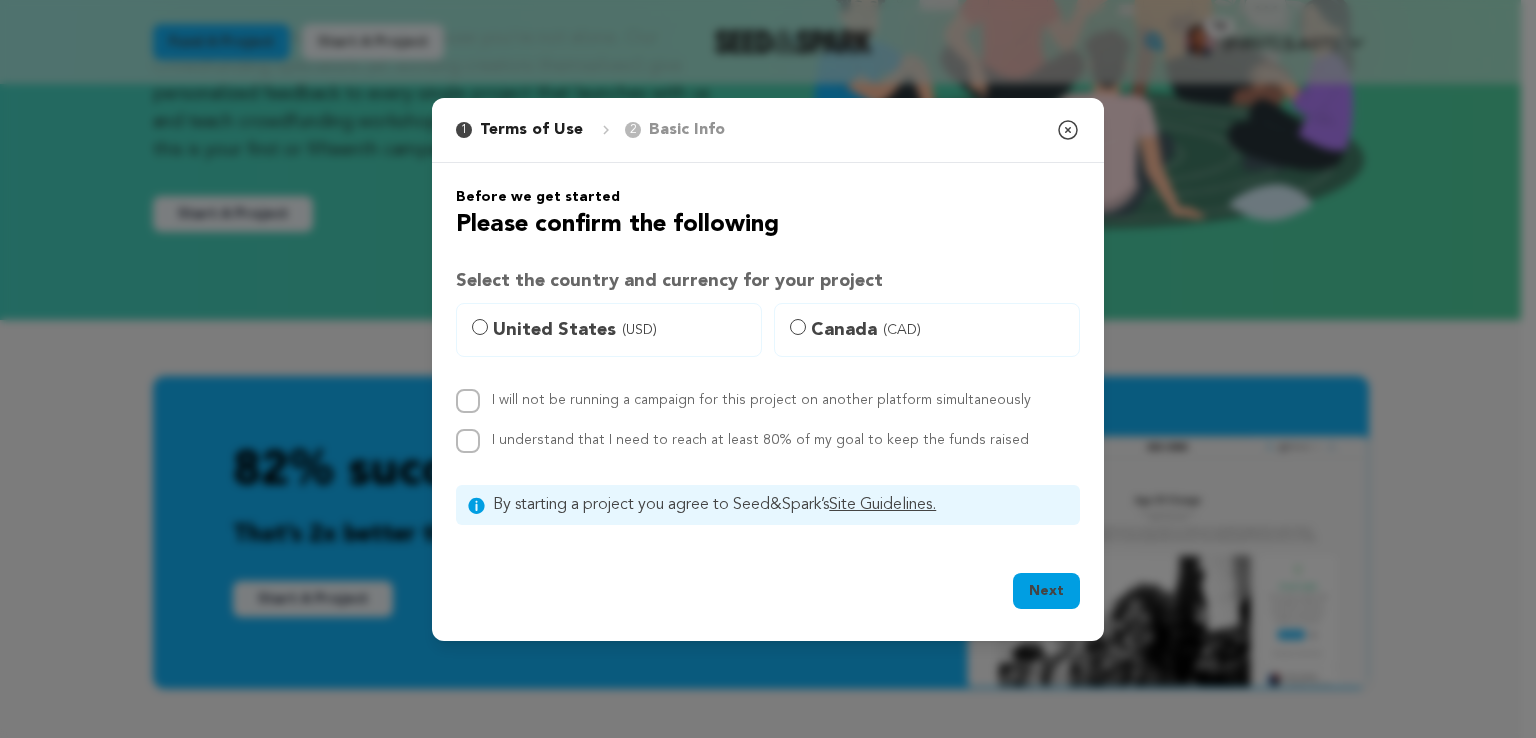 click on "United States
(USD)" at bounding box center (621, 330) 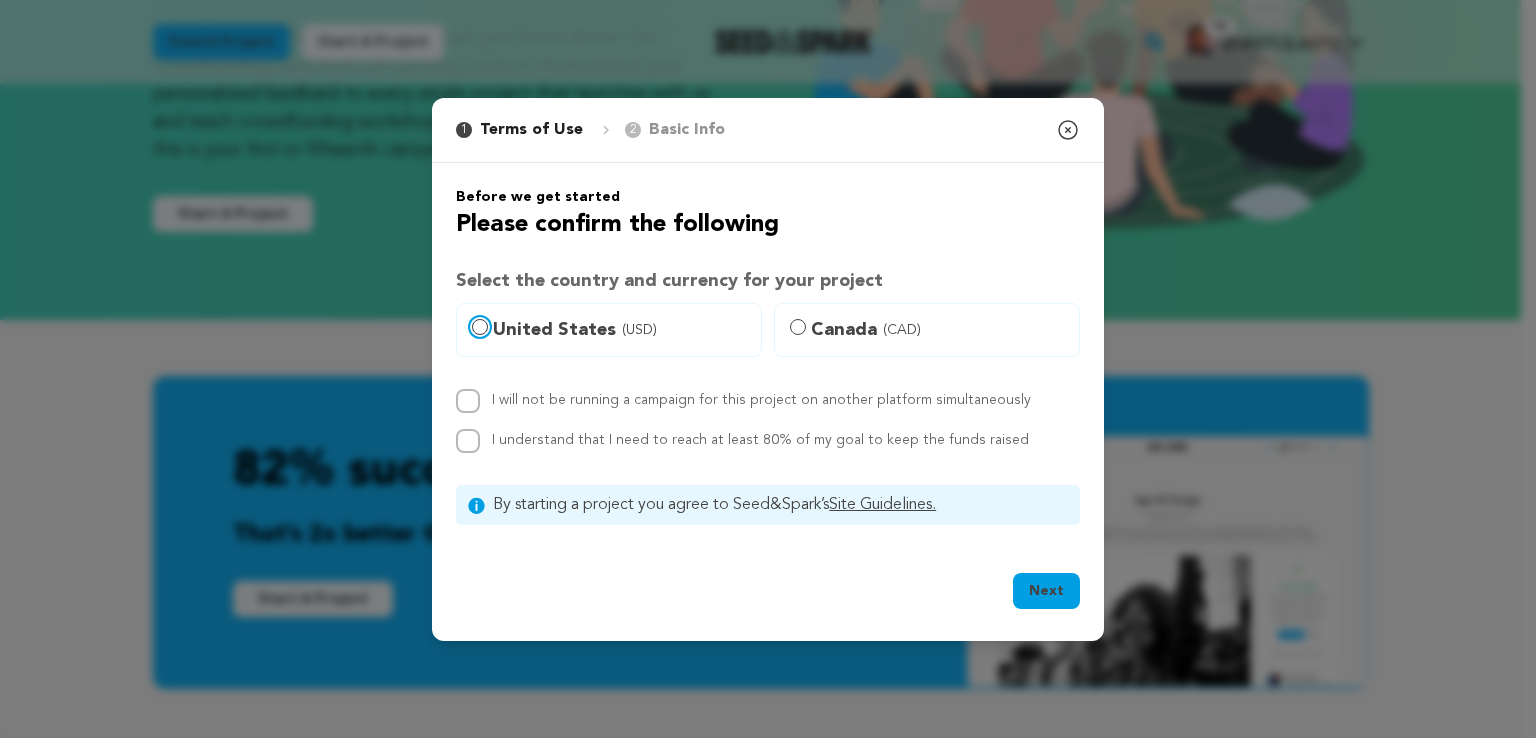 click on "United States
(USD)" at bounding box center (480, 327) 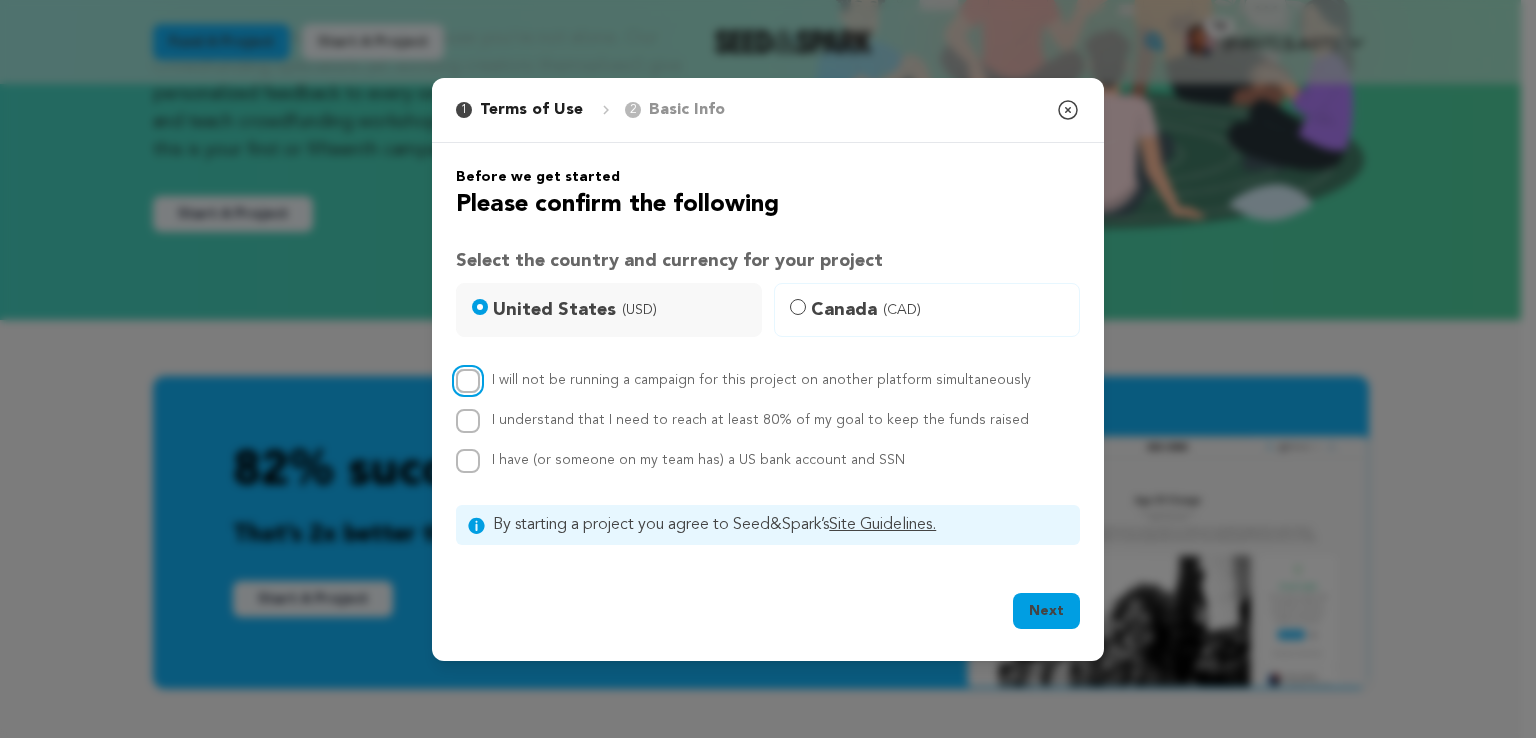 click on "I will not be running a campaign for this project on another platform
simultaneously" at bounding box center (468, 381) 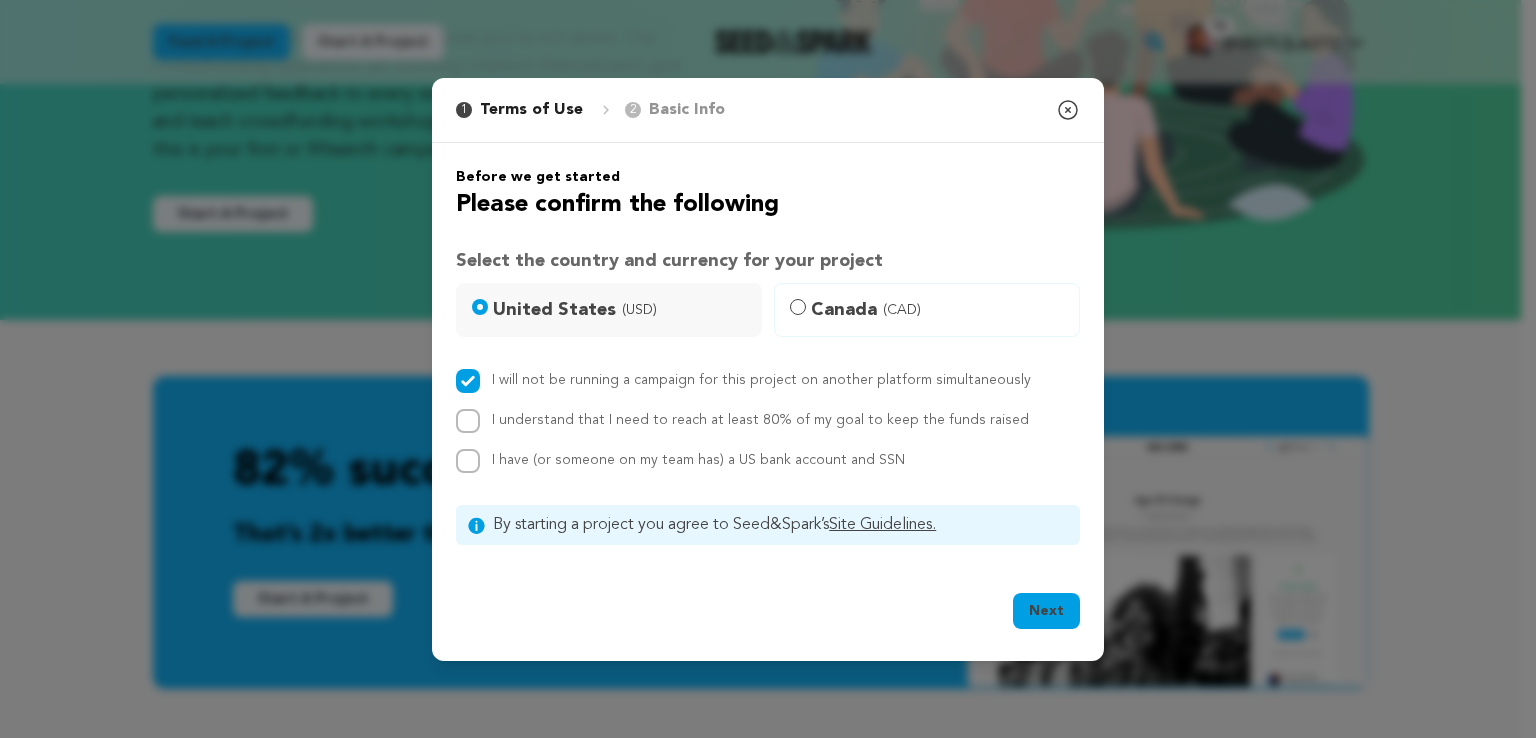 click on "I understand that I need to reach at least 80% of my goal to keep the
funds raised" at bounding box center [768, 421] 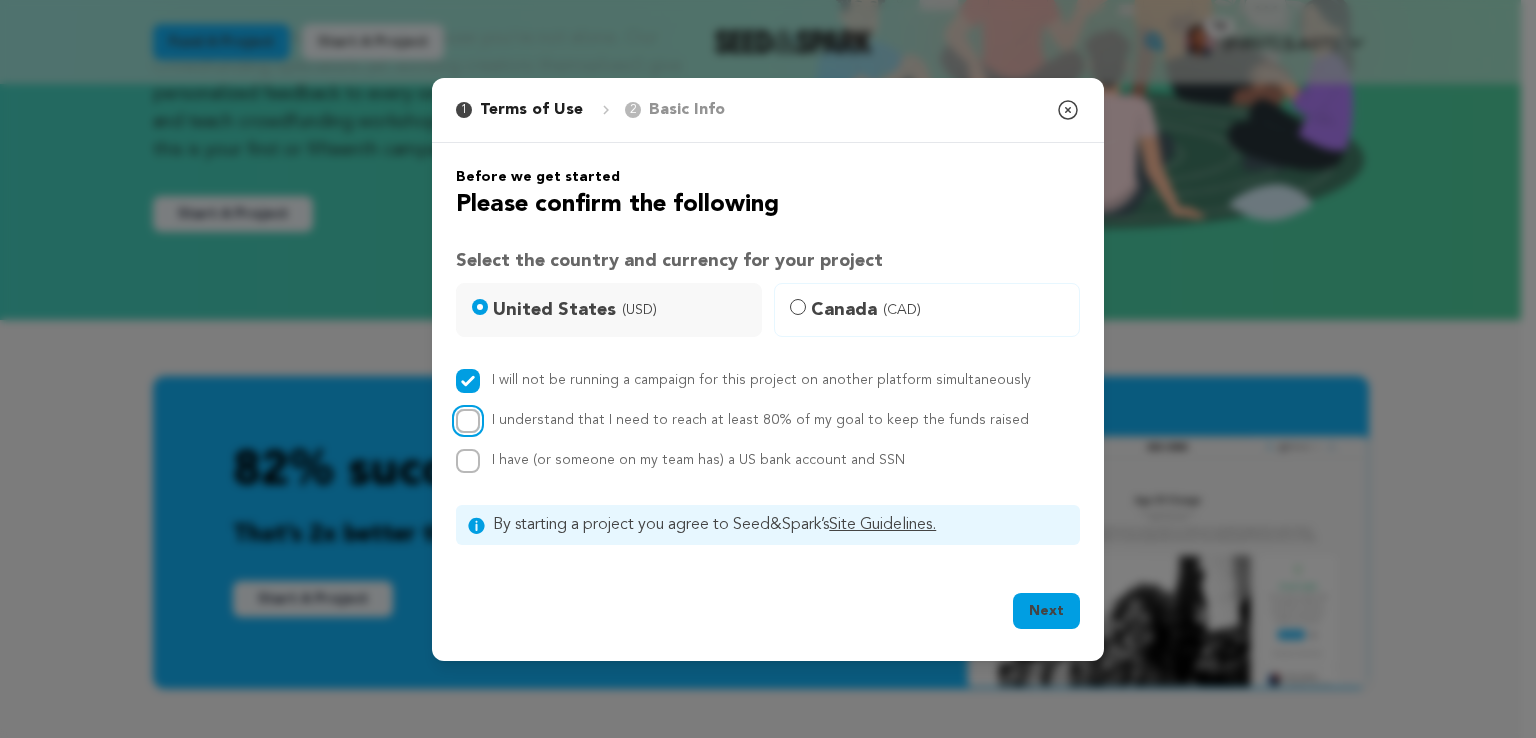 click on "I understand that I need to reach at least 80% of my goal to keep the
funds raised" at bounding box center [468, 421] 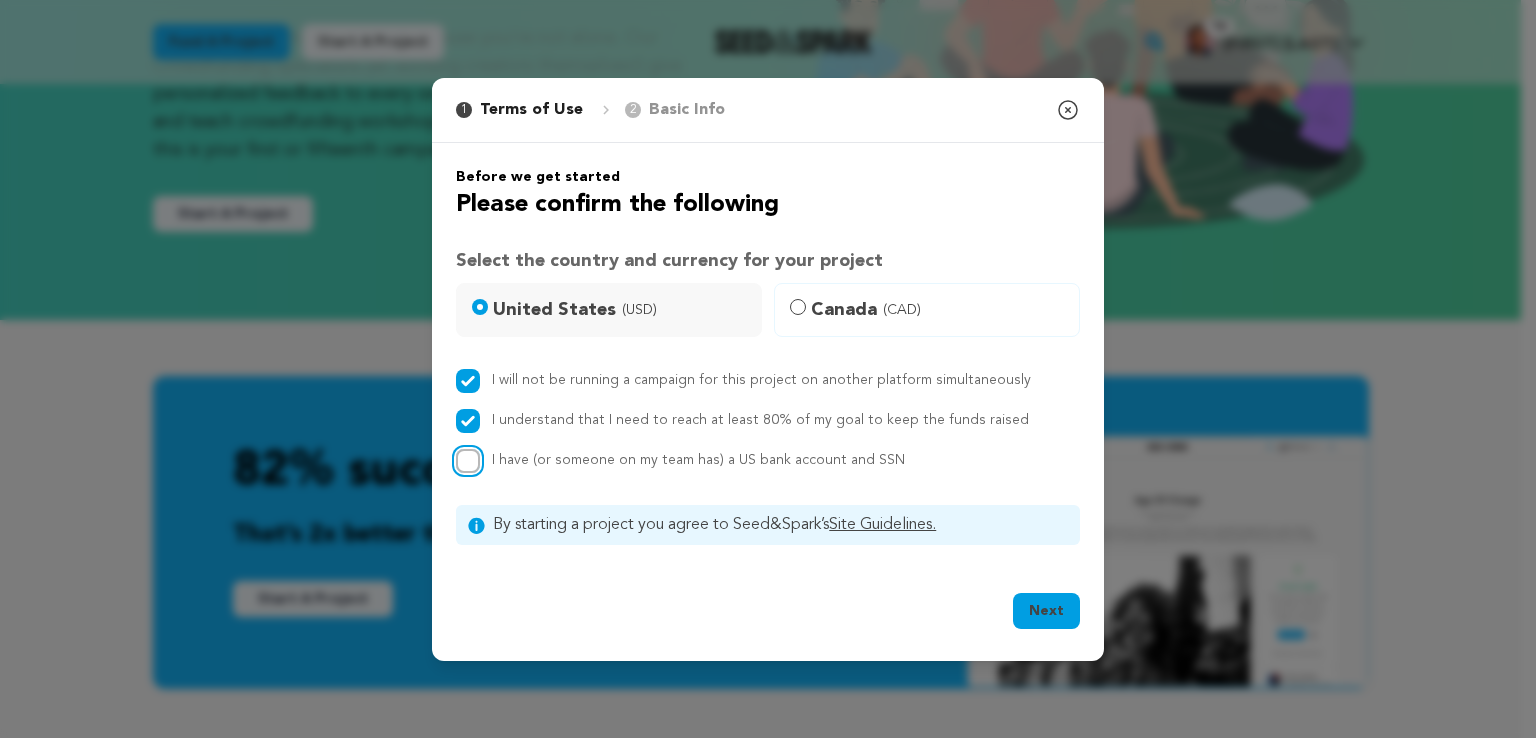 click on "I have (or someone on my team has) a US bank account and SSN" at bounding box center (468, 461) 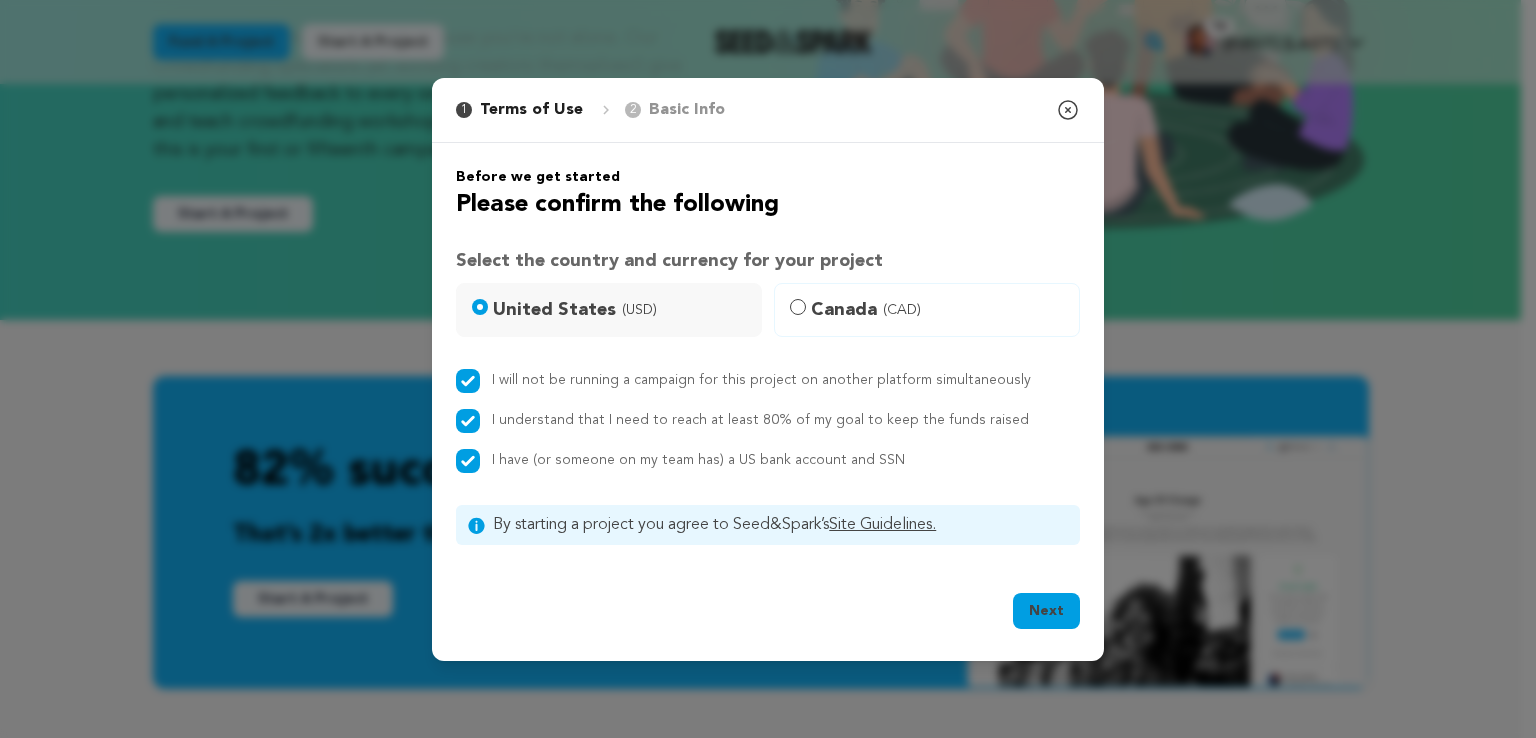 click on "Next" at bounding box center [1046, 611] 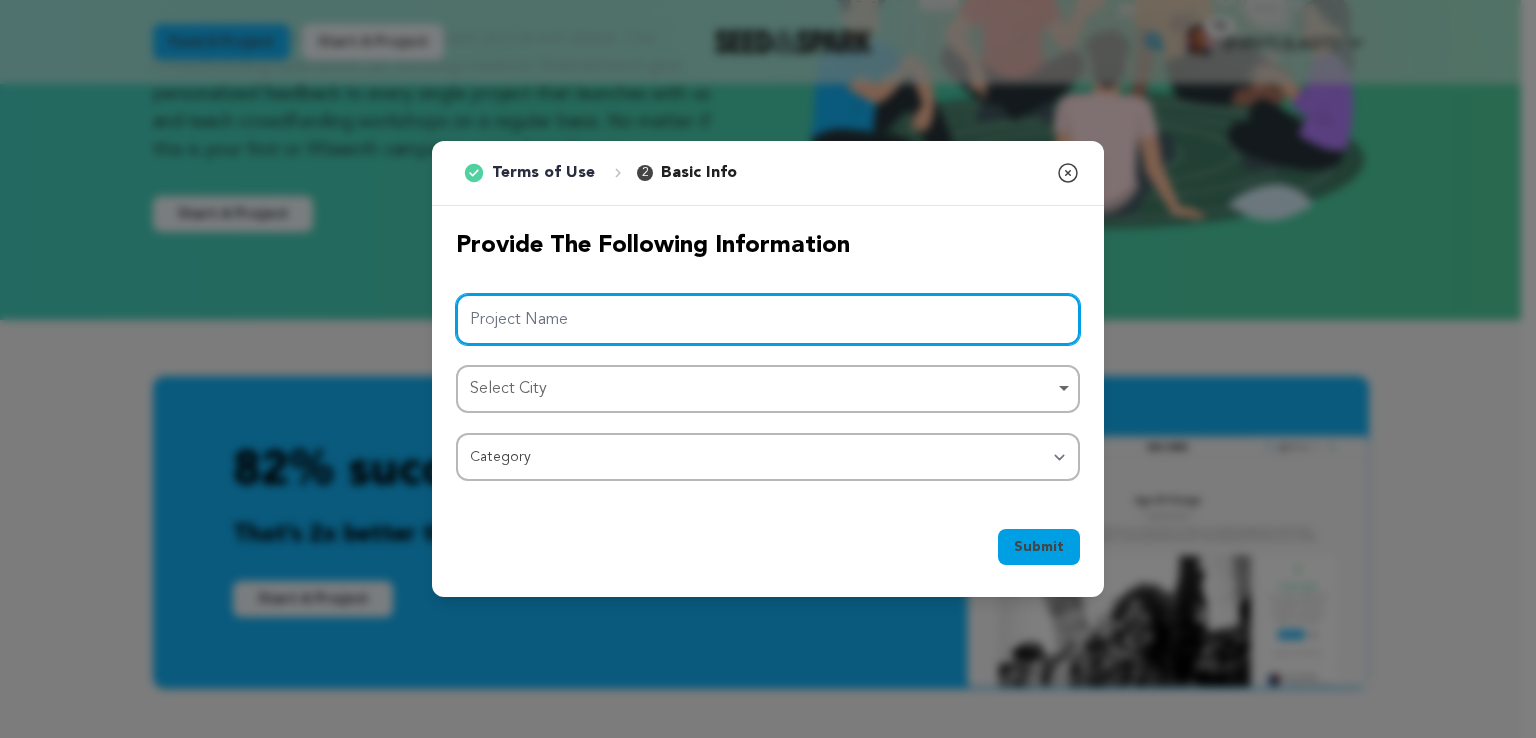 click on "Project Name" at bounding box center [768, 319] 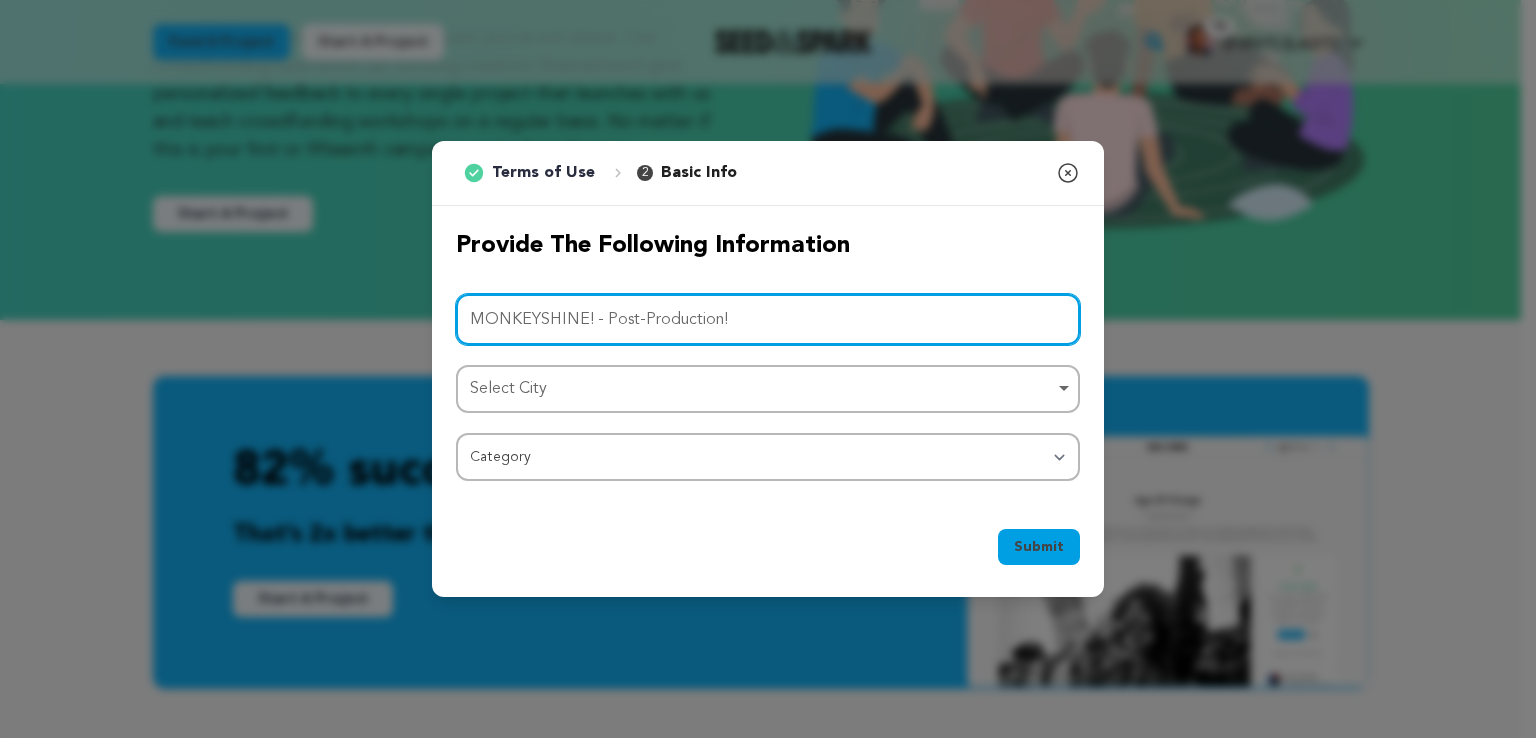 click on "Select City Remove item" at bounding box center [762, 389] 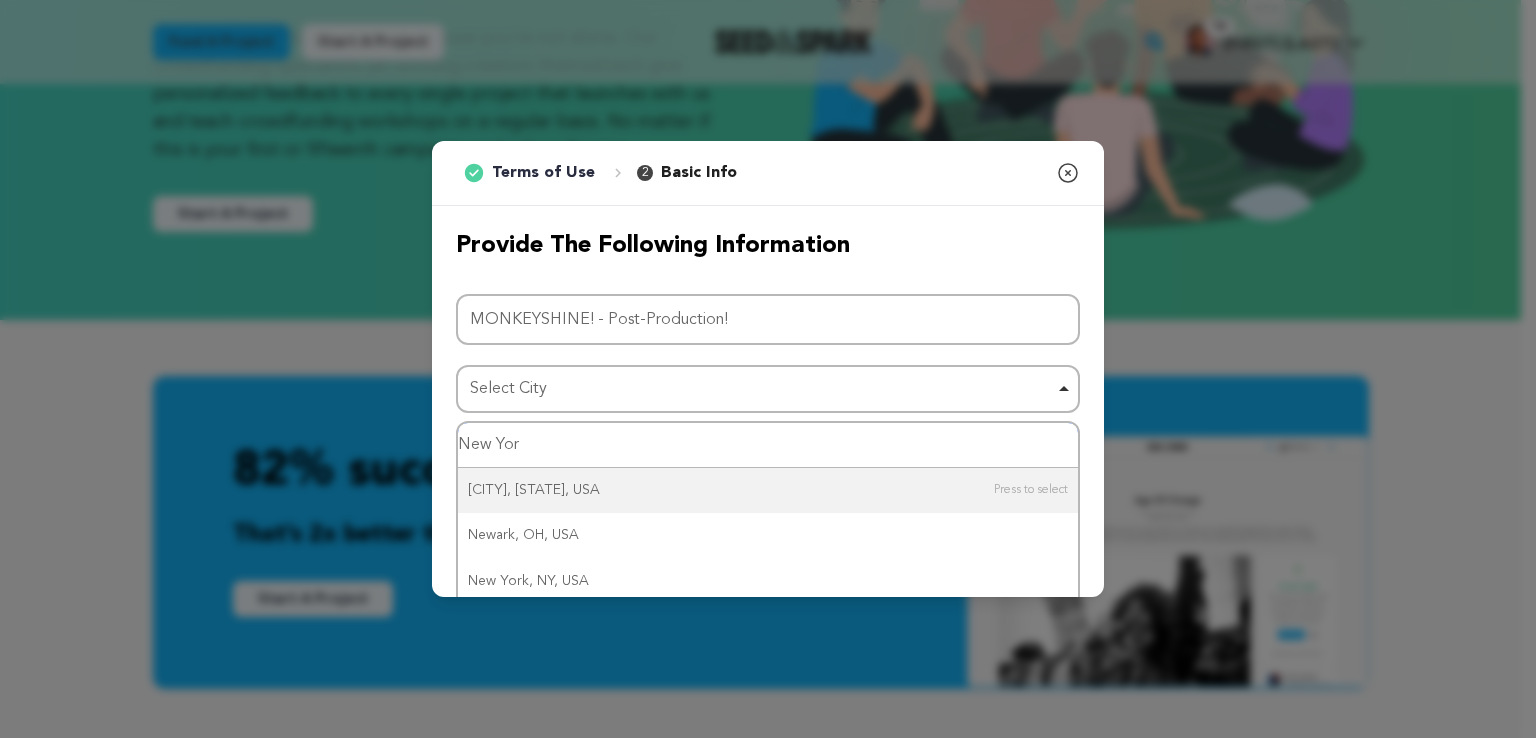 type on "New York" 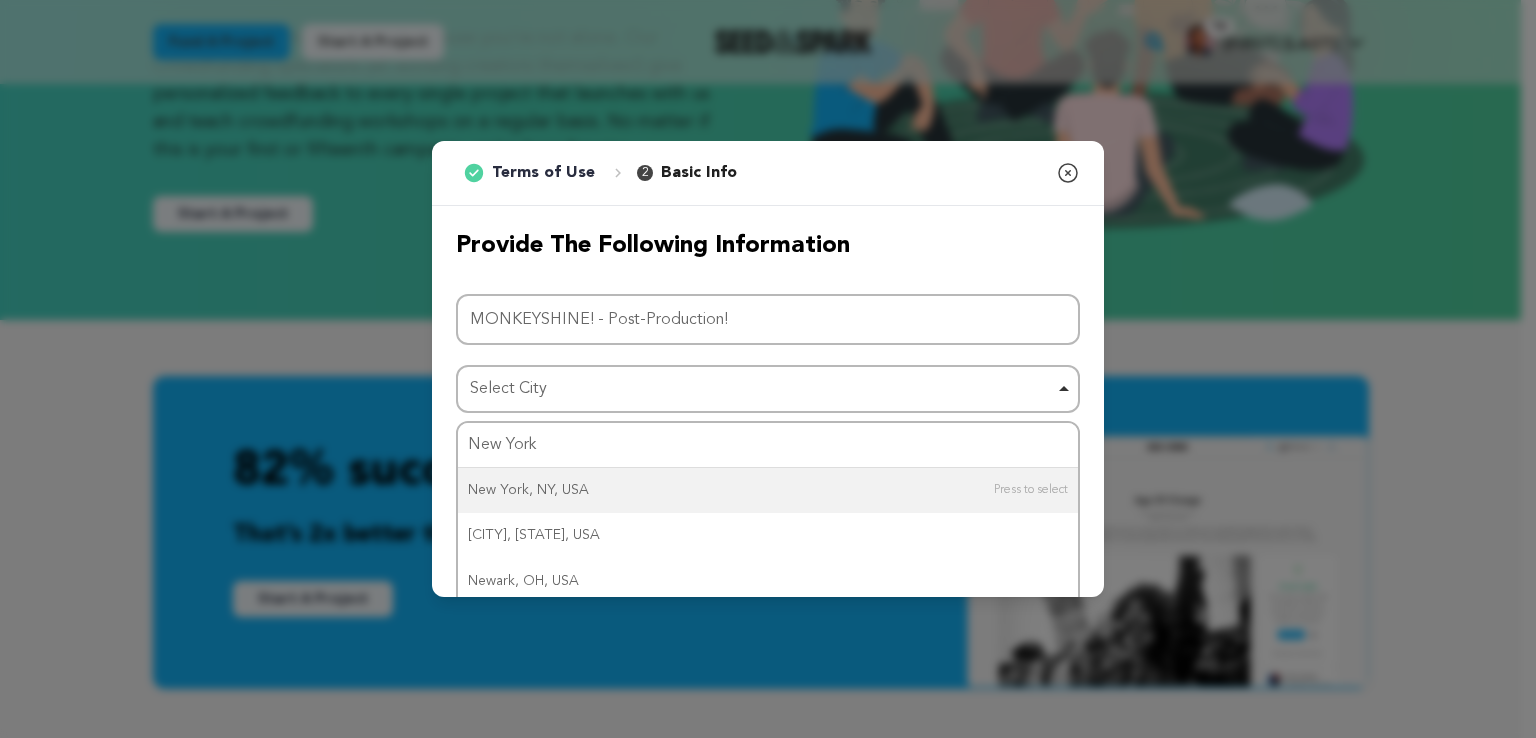 type 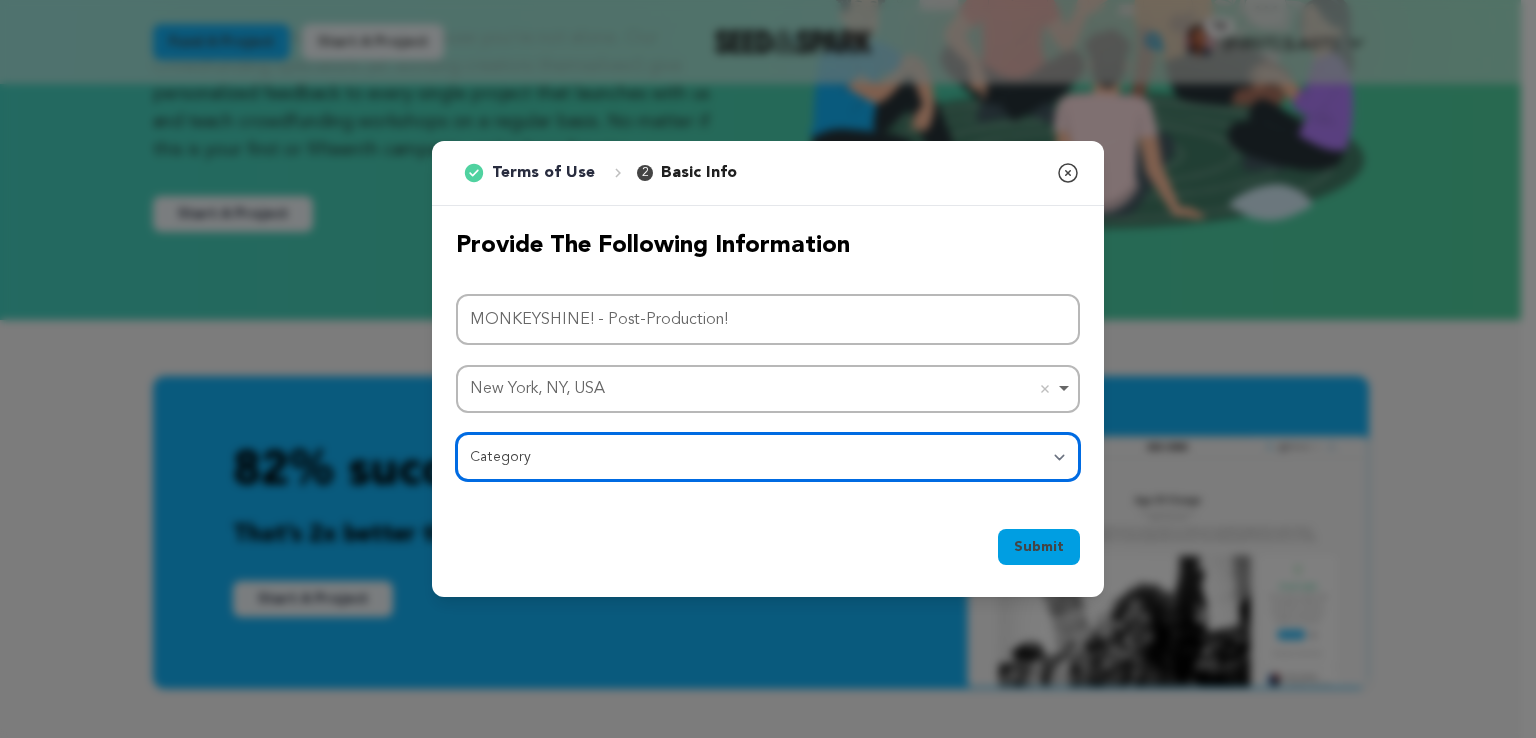 click on "Category
Film Feature
Film Short
Series
Film Festival
Company
Music Video
VR Experience
Comics
Artist Residency
Art & Photography
Collective
Dance
Games
Music
Radio & Podcasts
Orgs & Companies
Writing & Publishing
Venue & Spaces
Theatre" at bounding box center (768, 457) 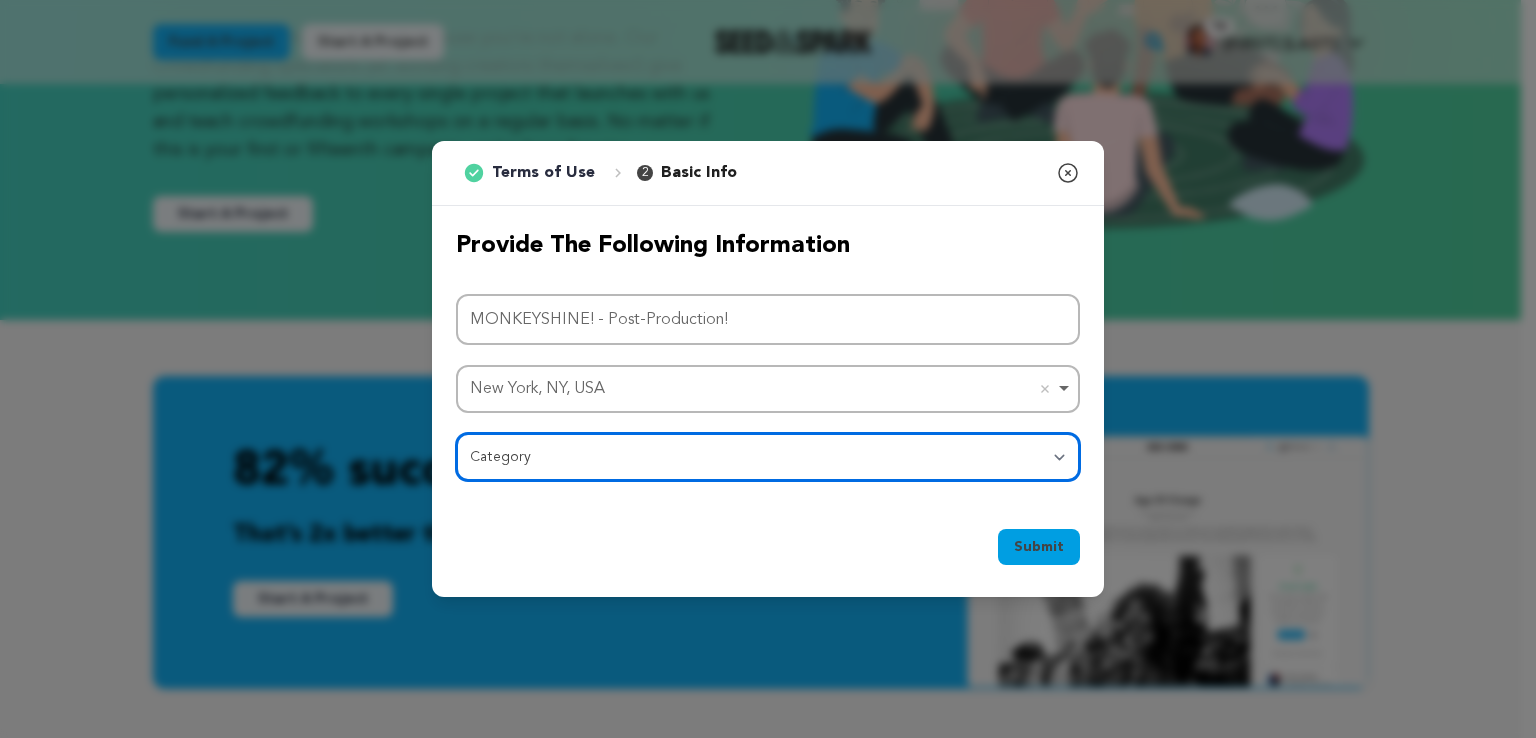 select on "383" 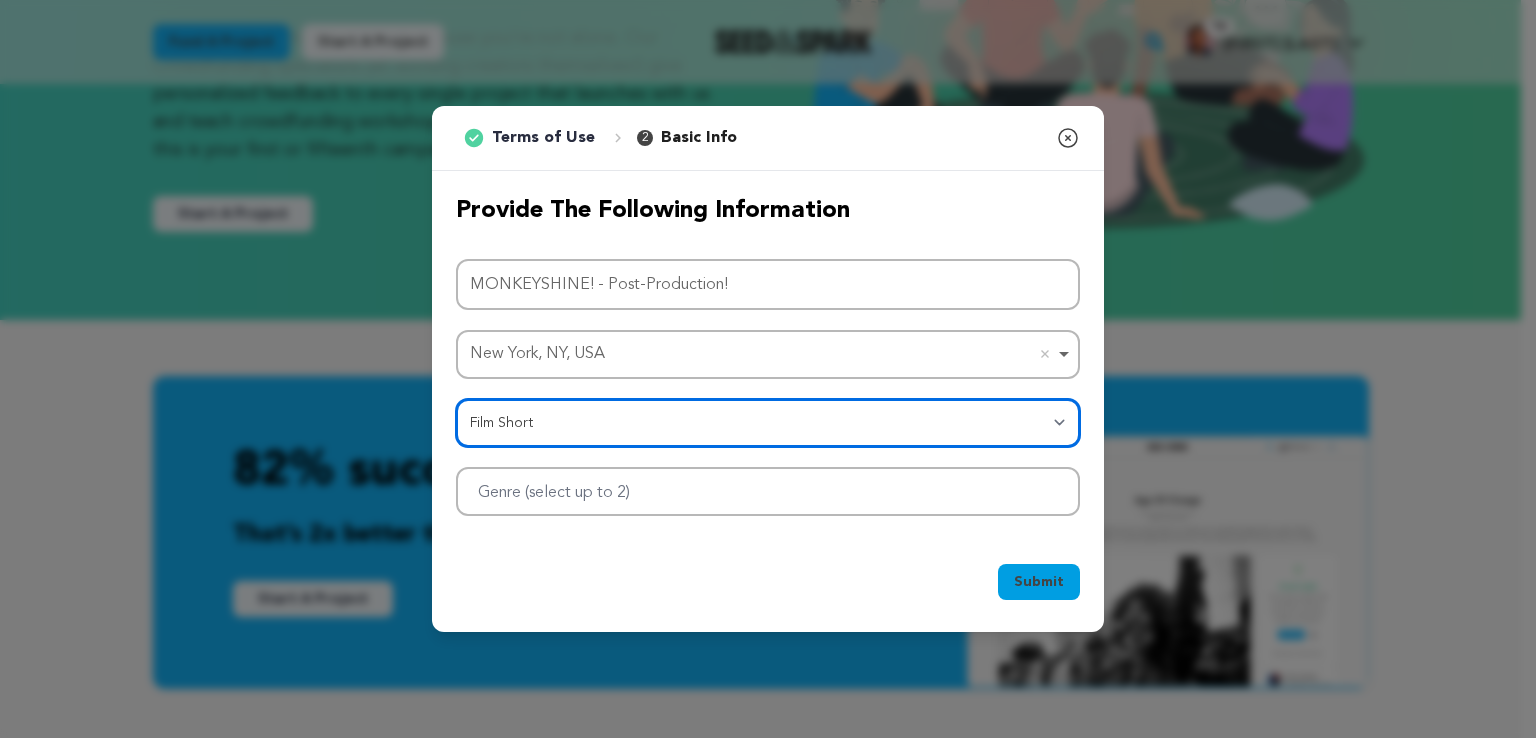 click at bounding box center (768, 491) 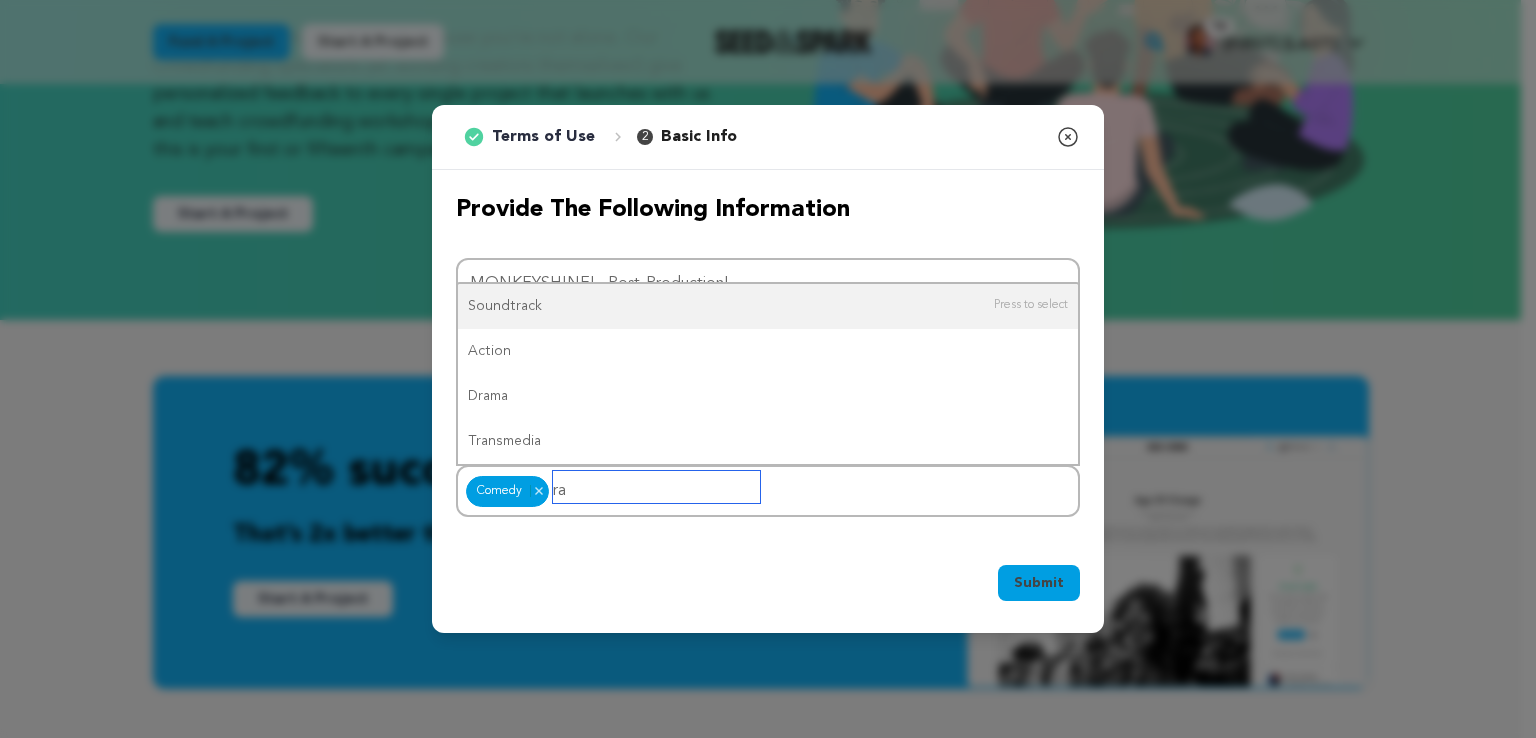 type on "r" 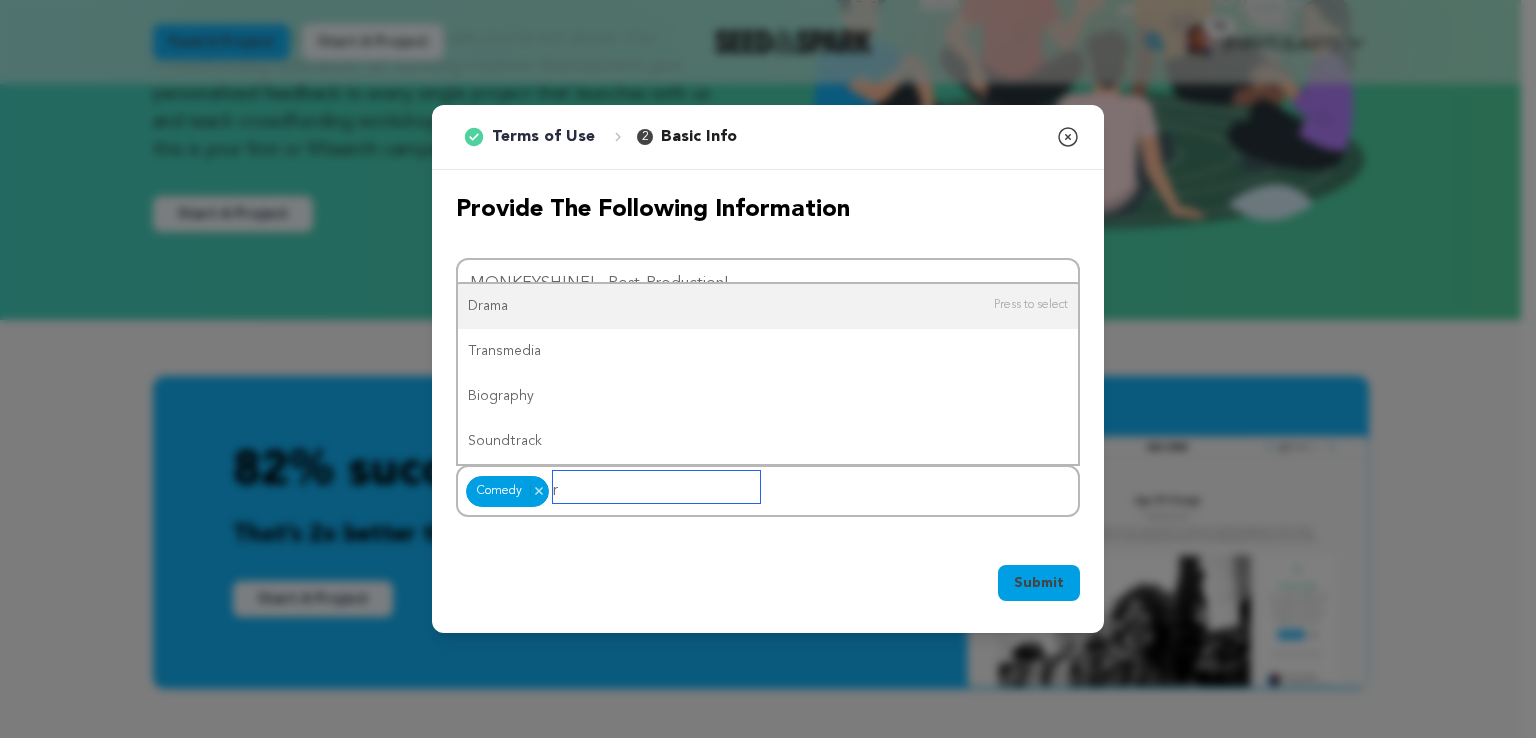 type 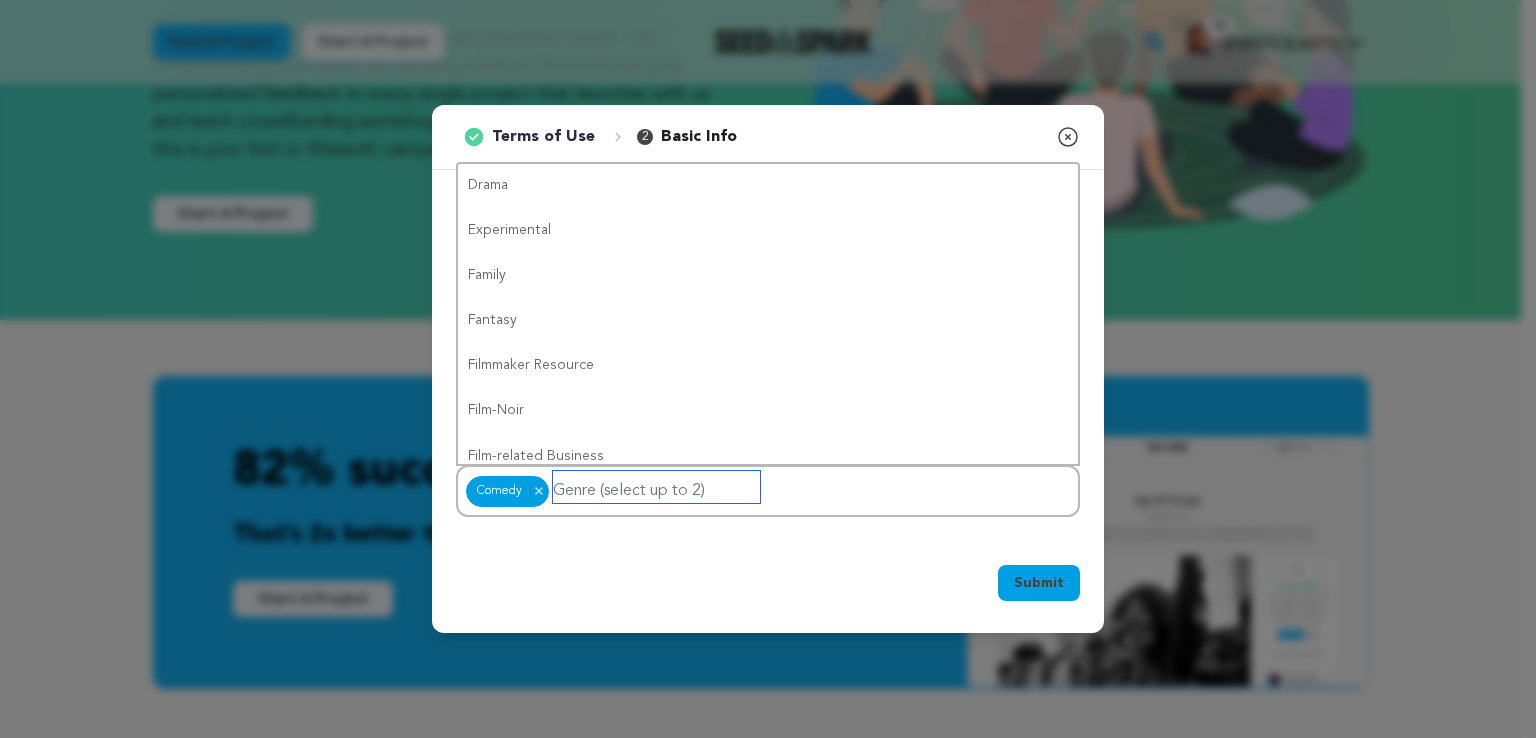 scroll, scrollTop: 253, scrollLeft: 0, axis: vertical 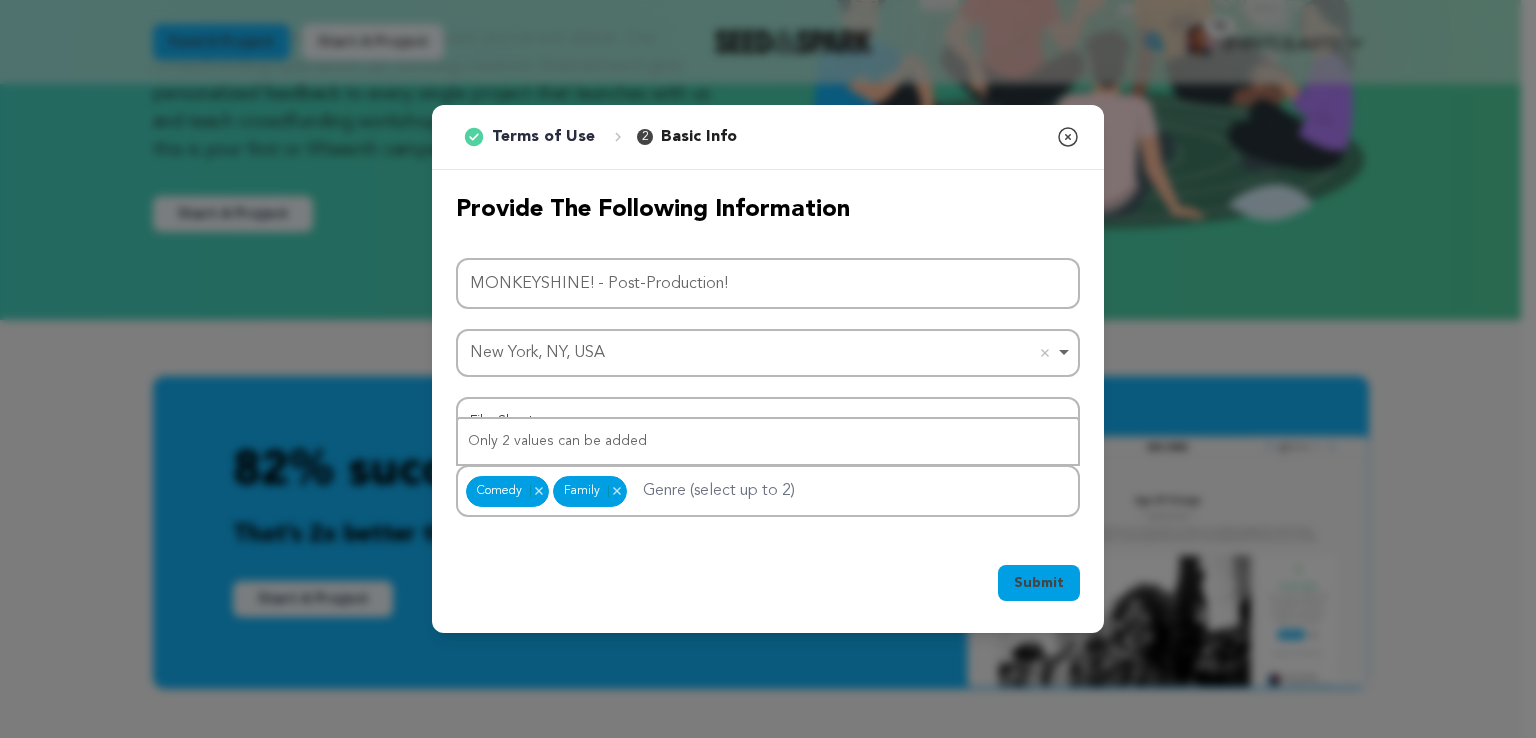 click on "Submit
Ok, Got it" at bounding box center [768, 587] 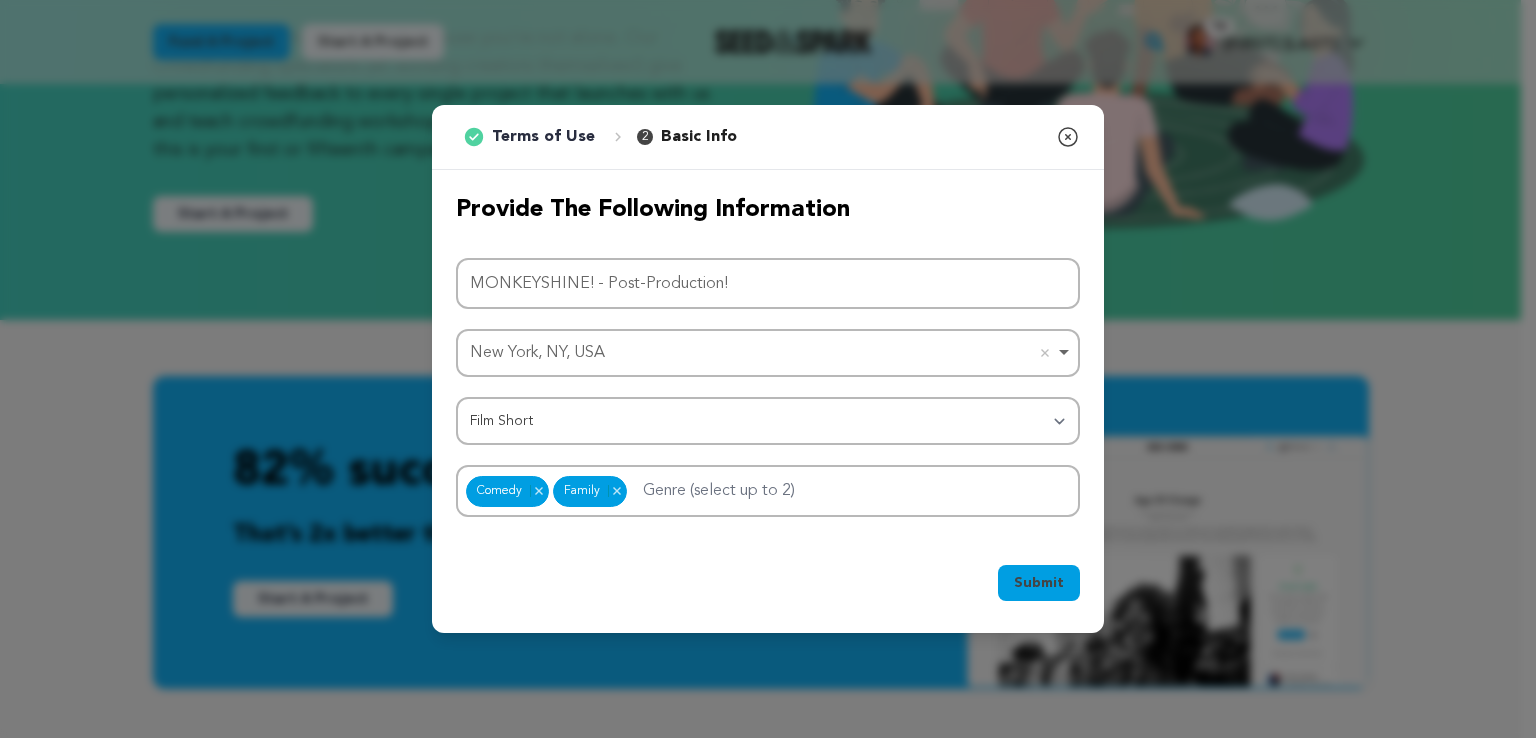 click on "Submit" at bounding box center [1039, 583] 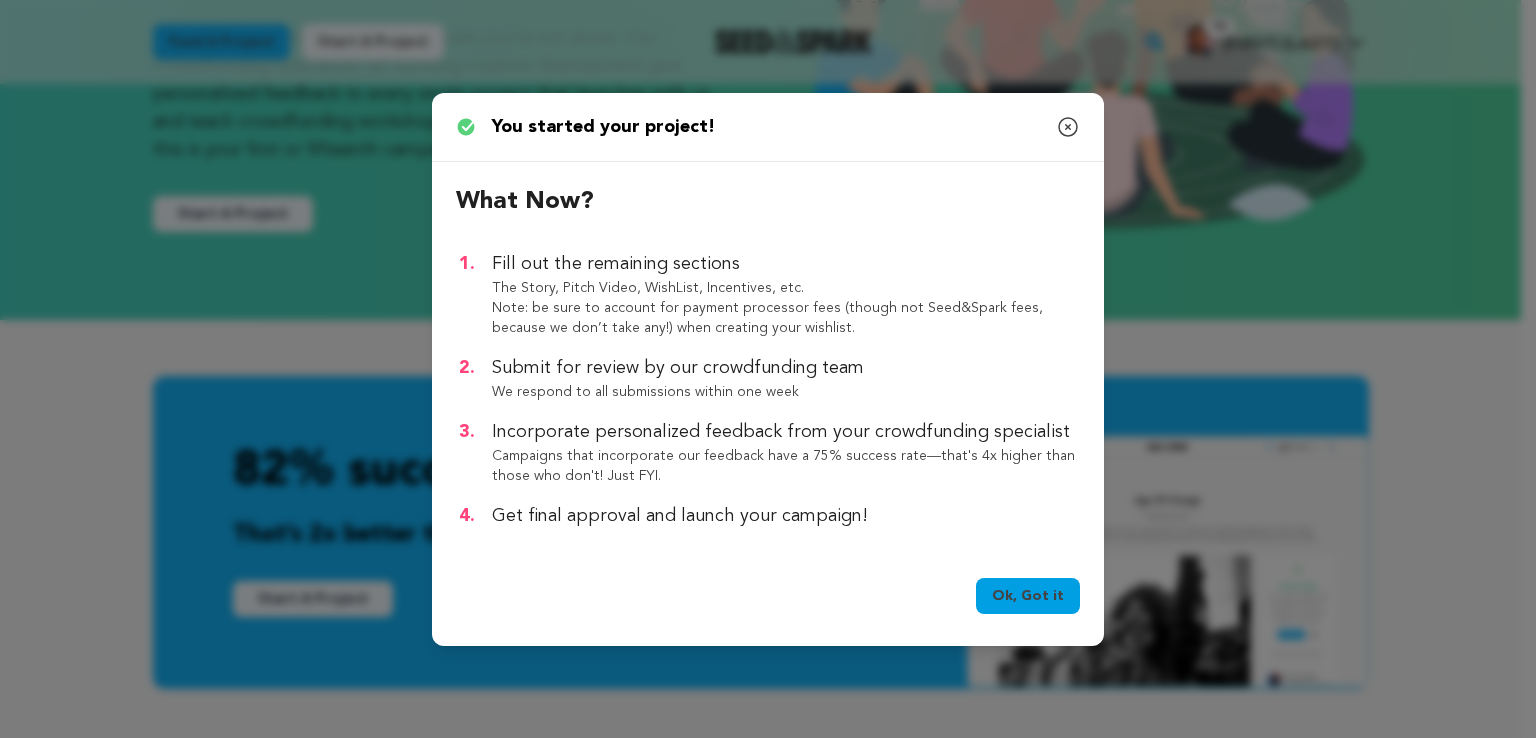 click on "Ok, Got it" at bounding box center (1028, 596) 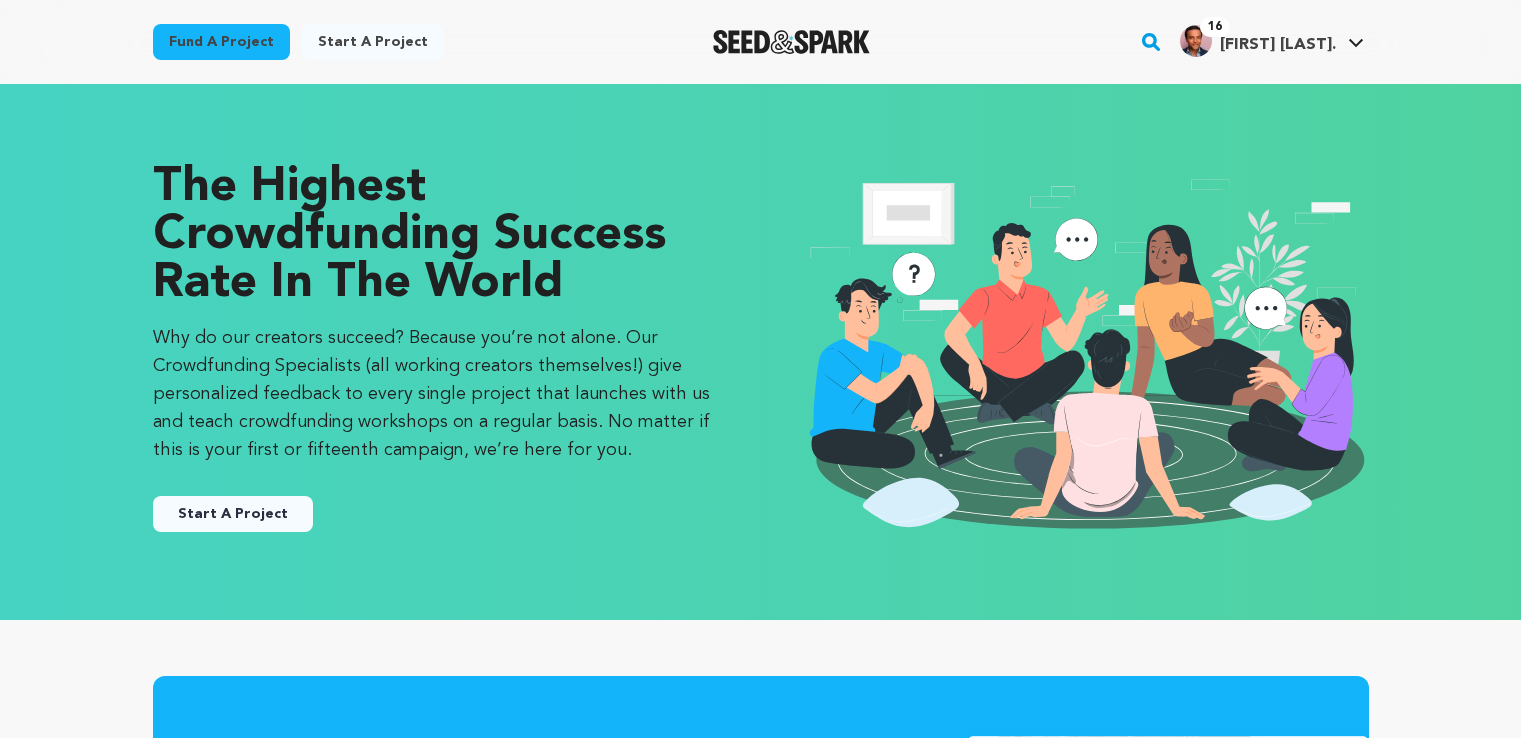 scroll, scrollTop: 300, scrollLeft: 0, axis: vertical 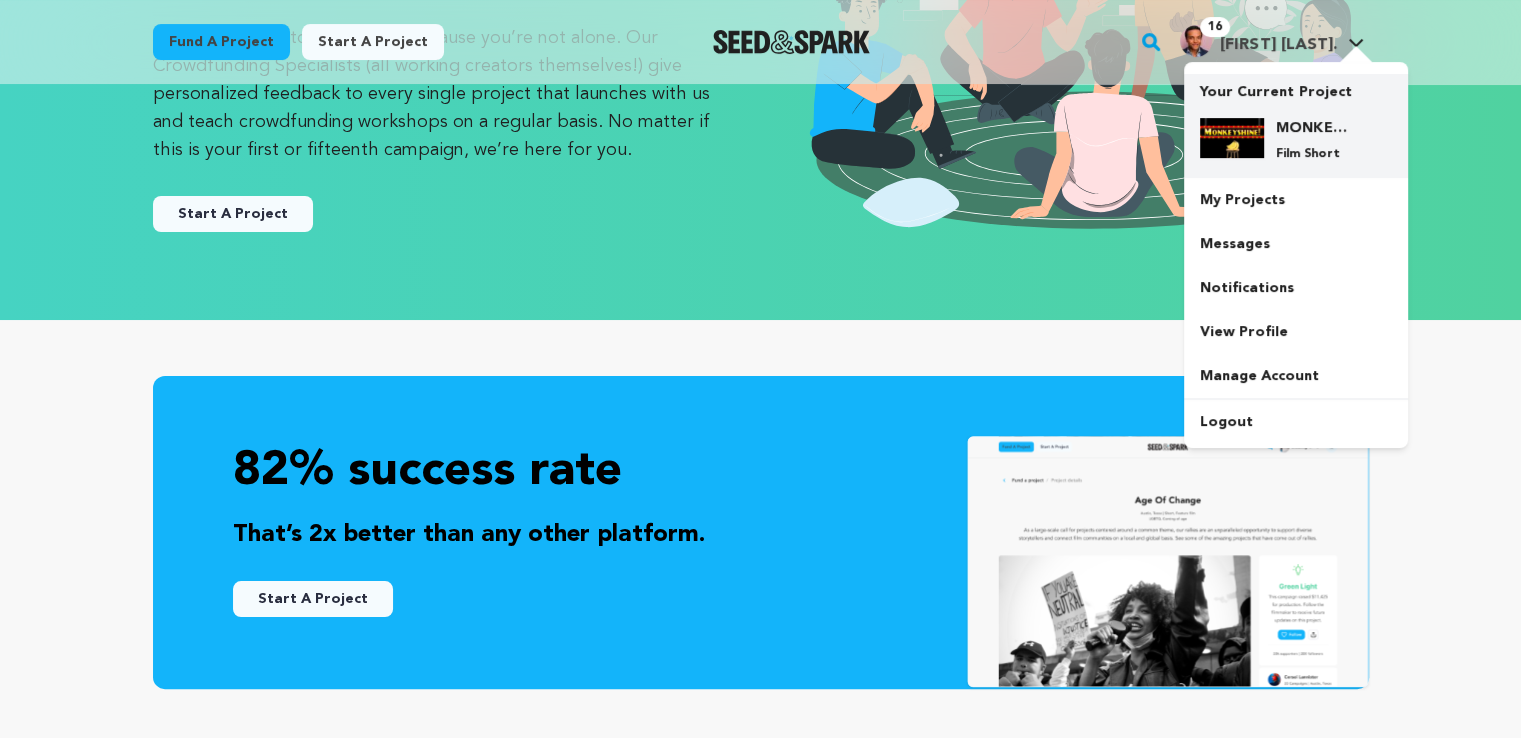 click on "MONKEYSHINE!" at bounding box center (1312, 128) 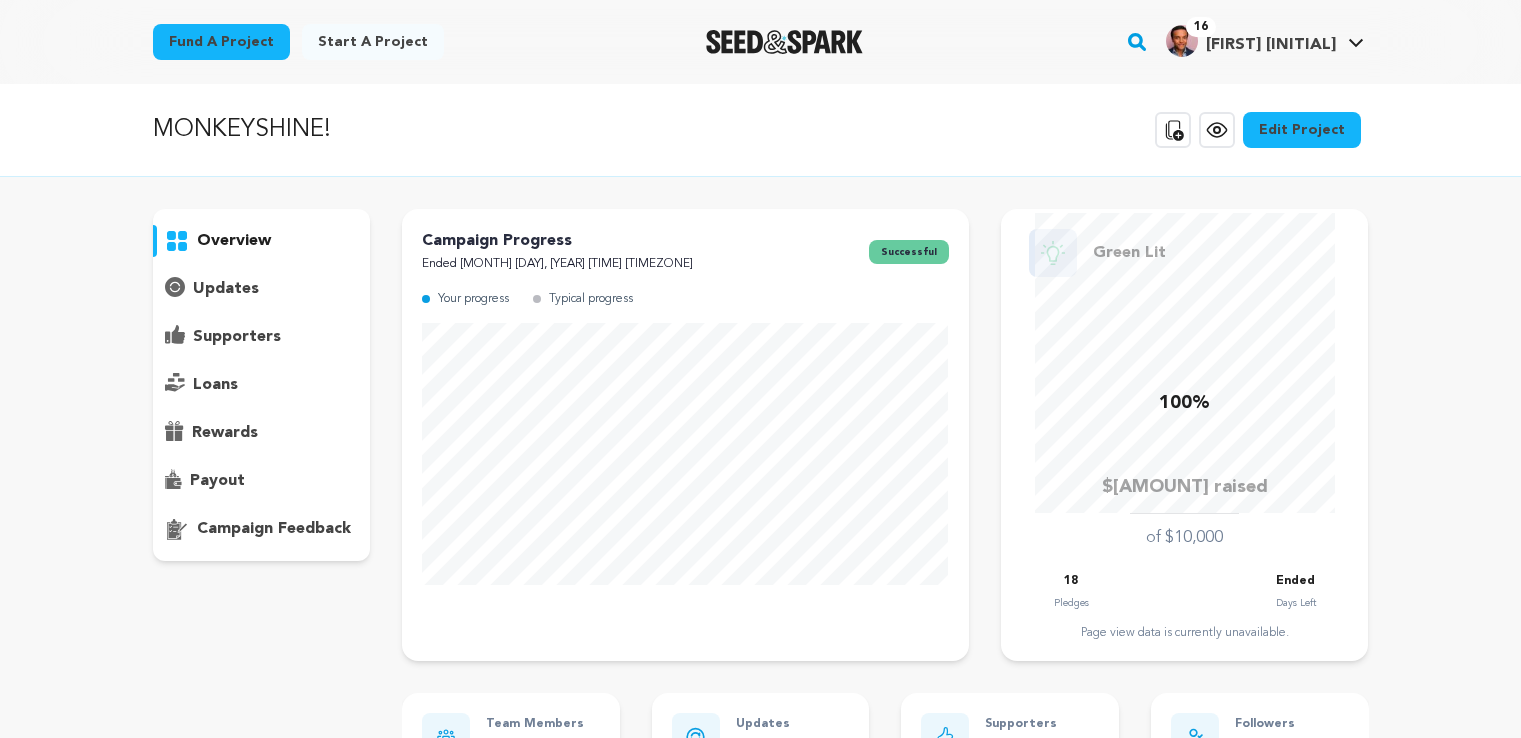 scroll, scrollTop: 0, scrollLeft: 0, axis: both 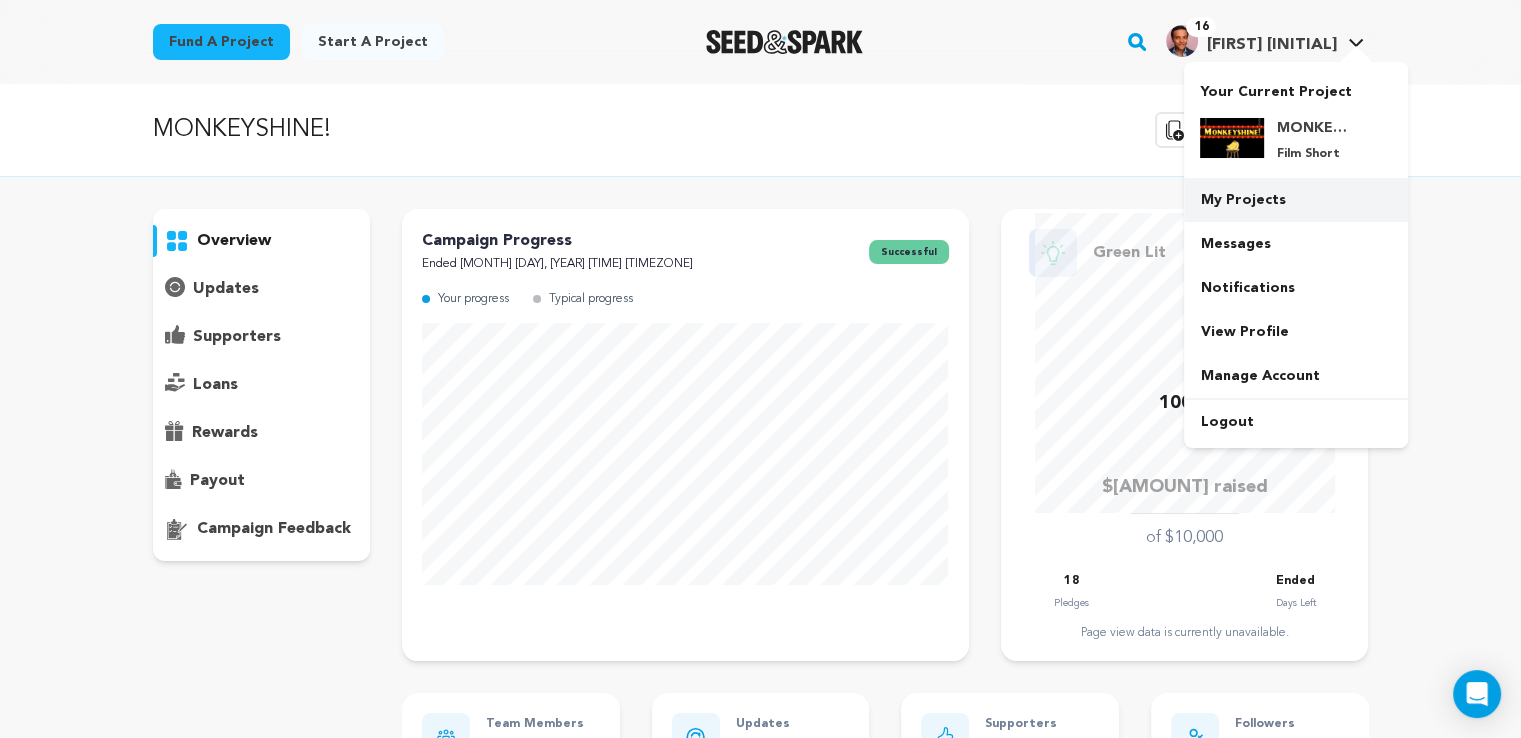 click on "My Projects" at bounding box center (1296, 200) 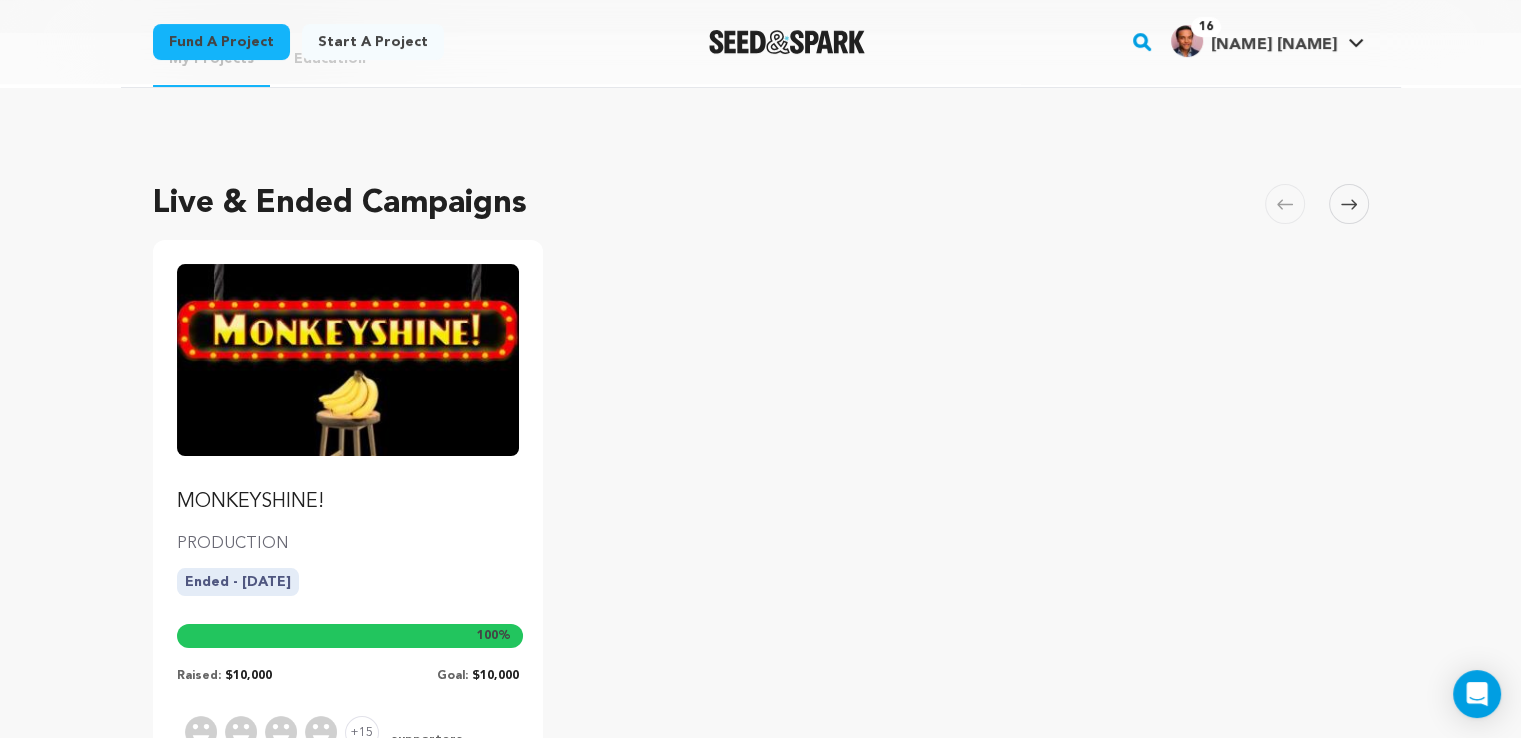 scroll, scrollTop: 100, scrollLeft: 0, axis: vertical 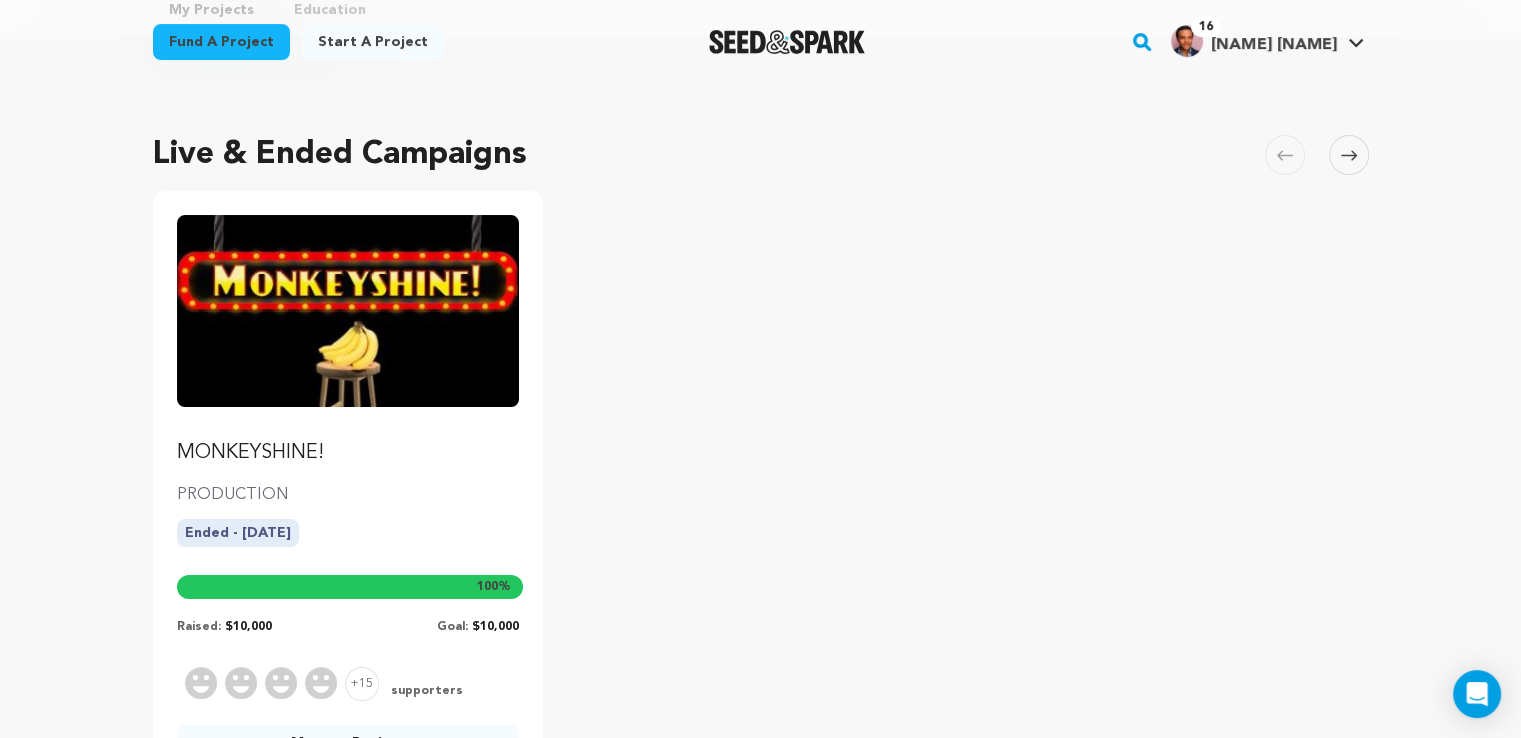 click on "MONKEYSHINE!" at bounding box center (348, 453) 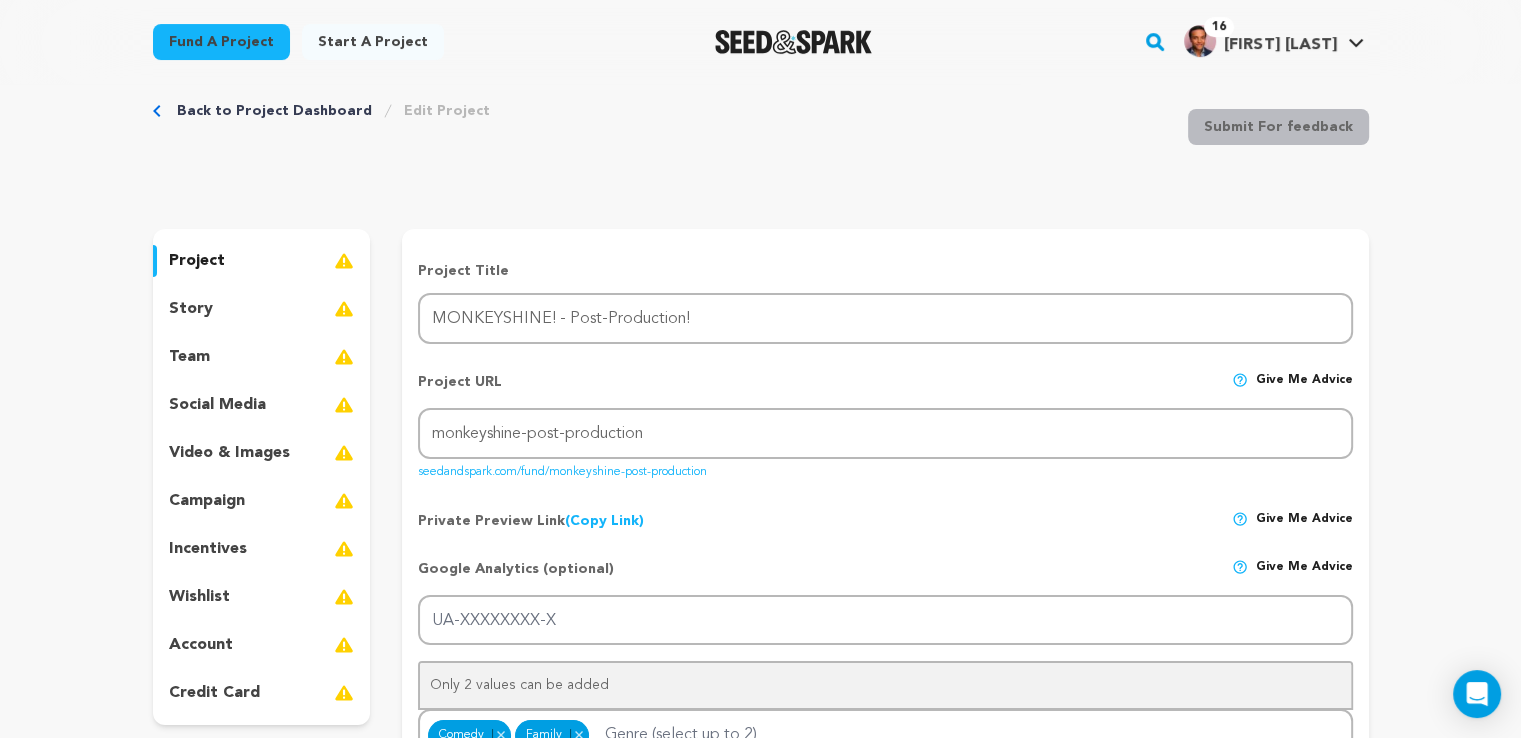 scroll, scrollTop: 0, scrollLeft: 0, axis: both 